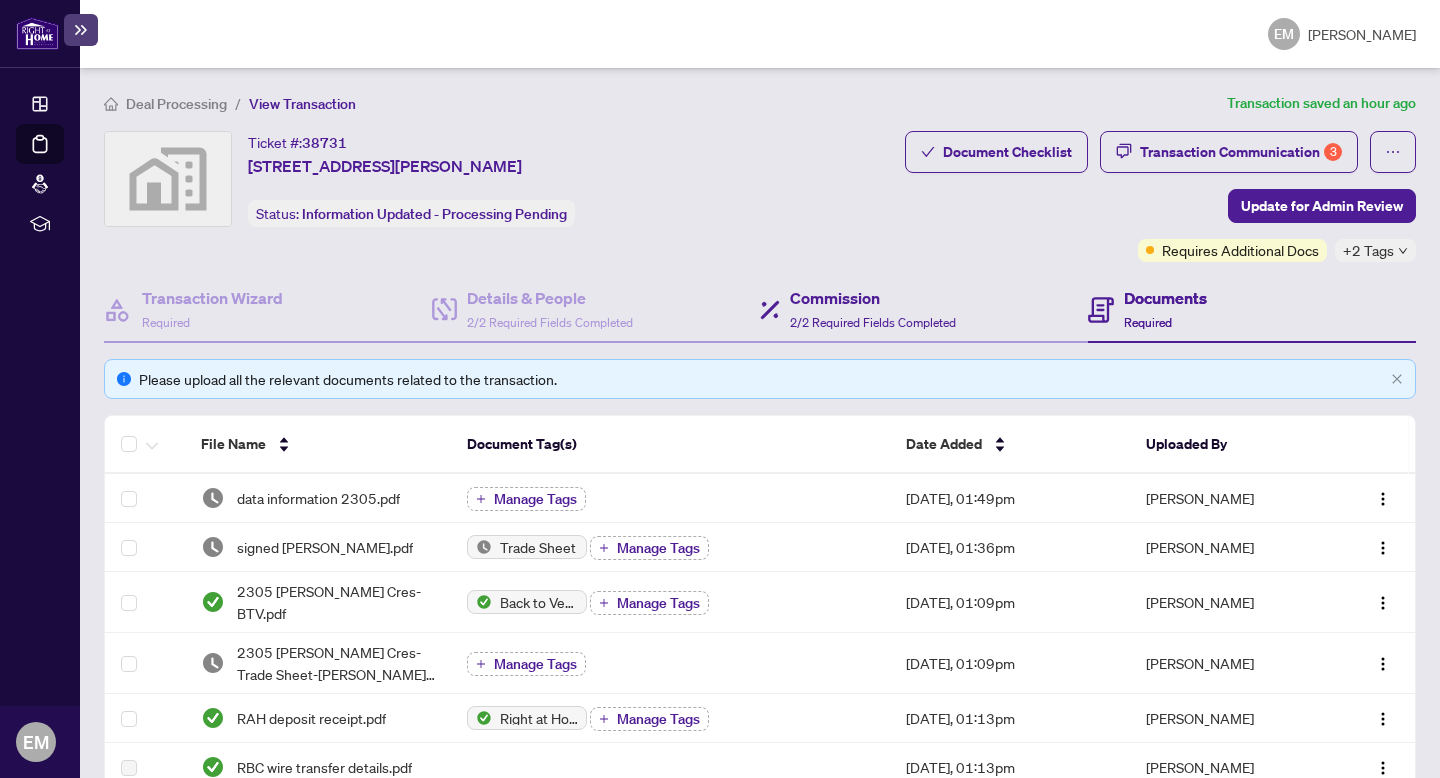 scroll, scrollTop: 0, scrollLeft: 0, axis: both 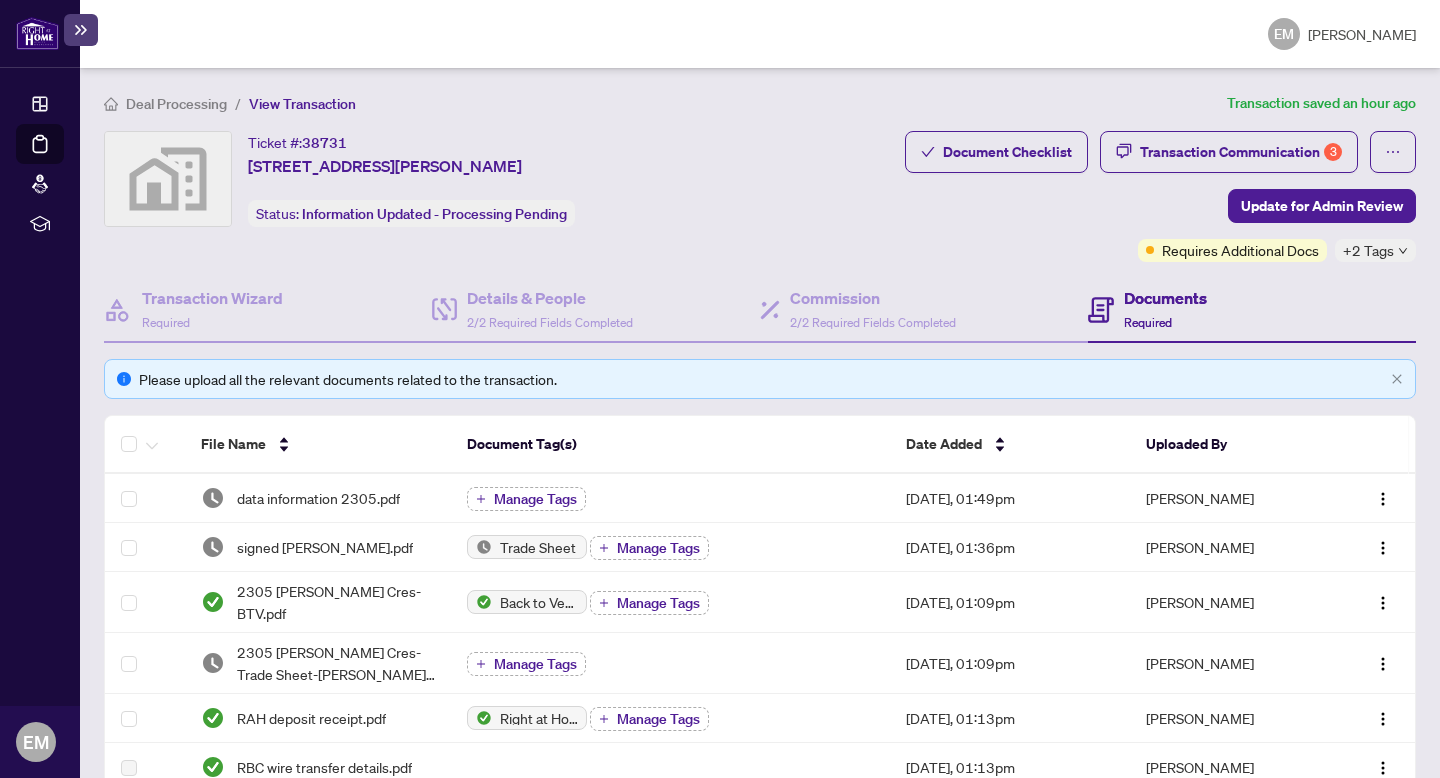 click 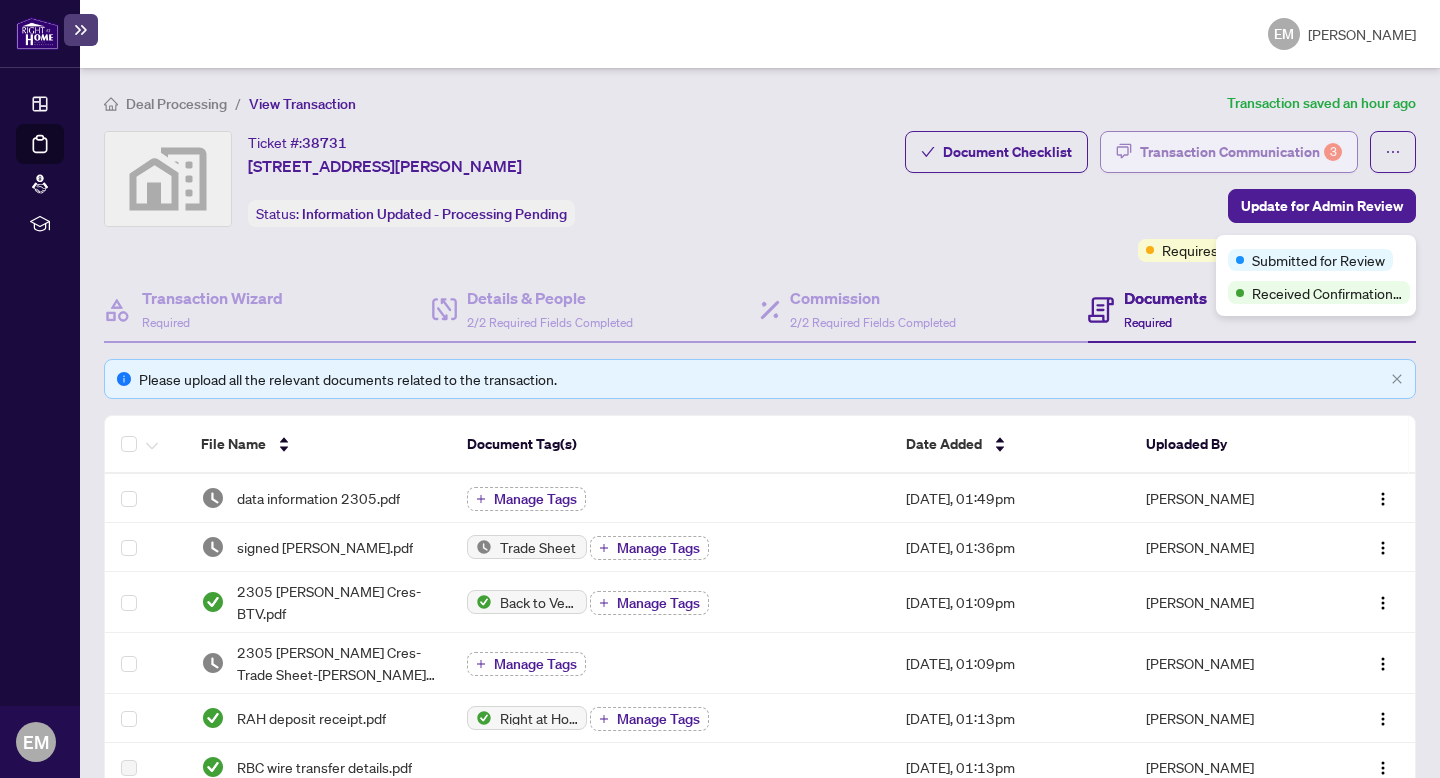 click on "Transaction Communication 3" at bounding box center [1241, 152] 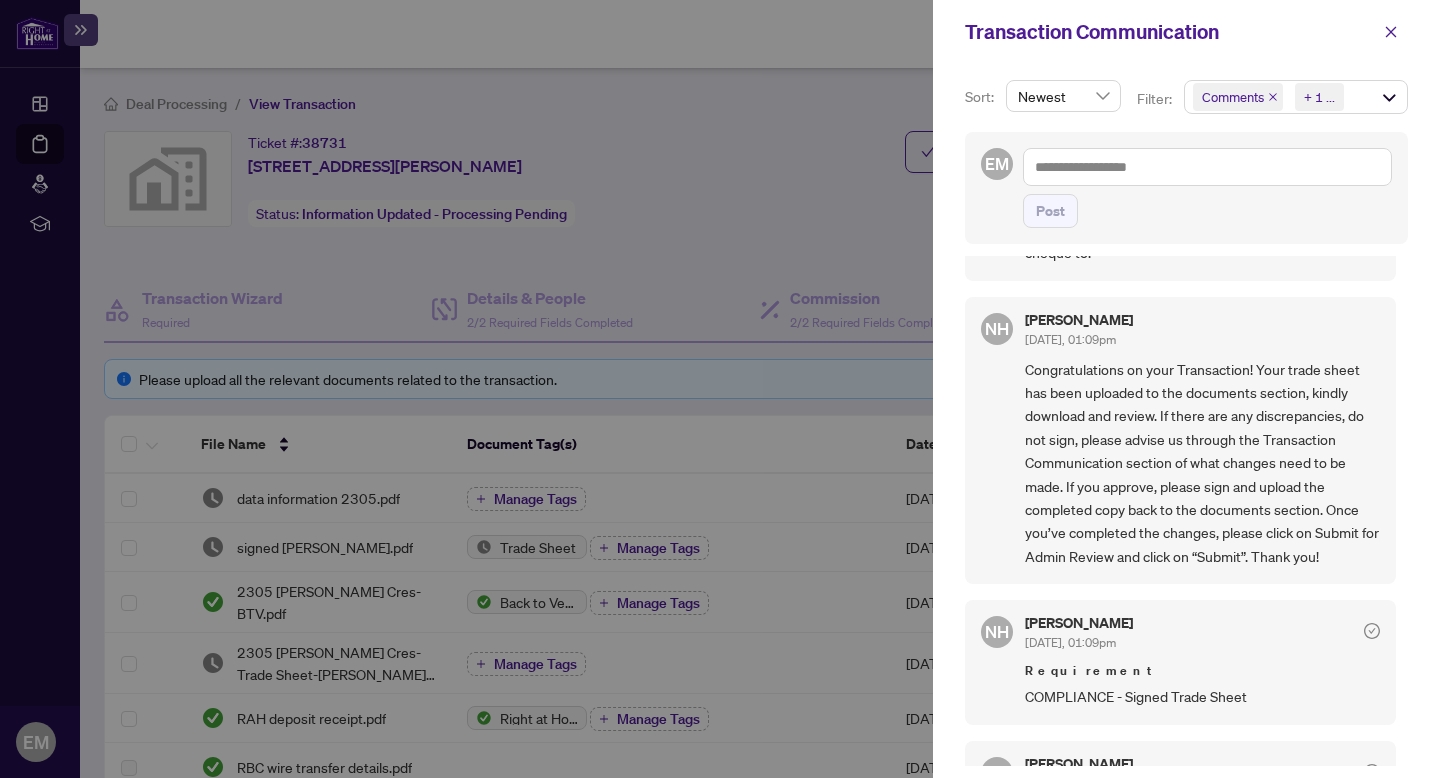 scroll, scrollTop: 0, scrollLeft: 0, axis: both 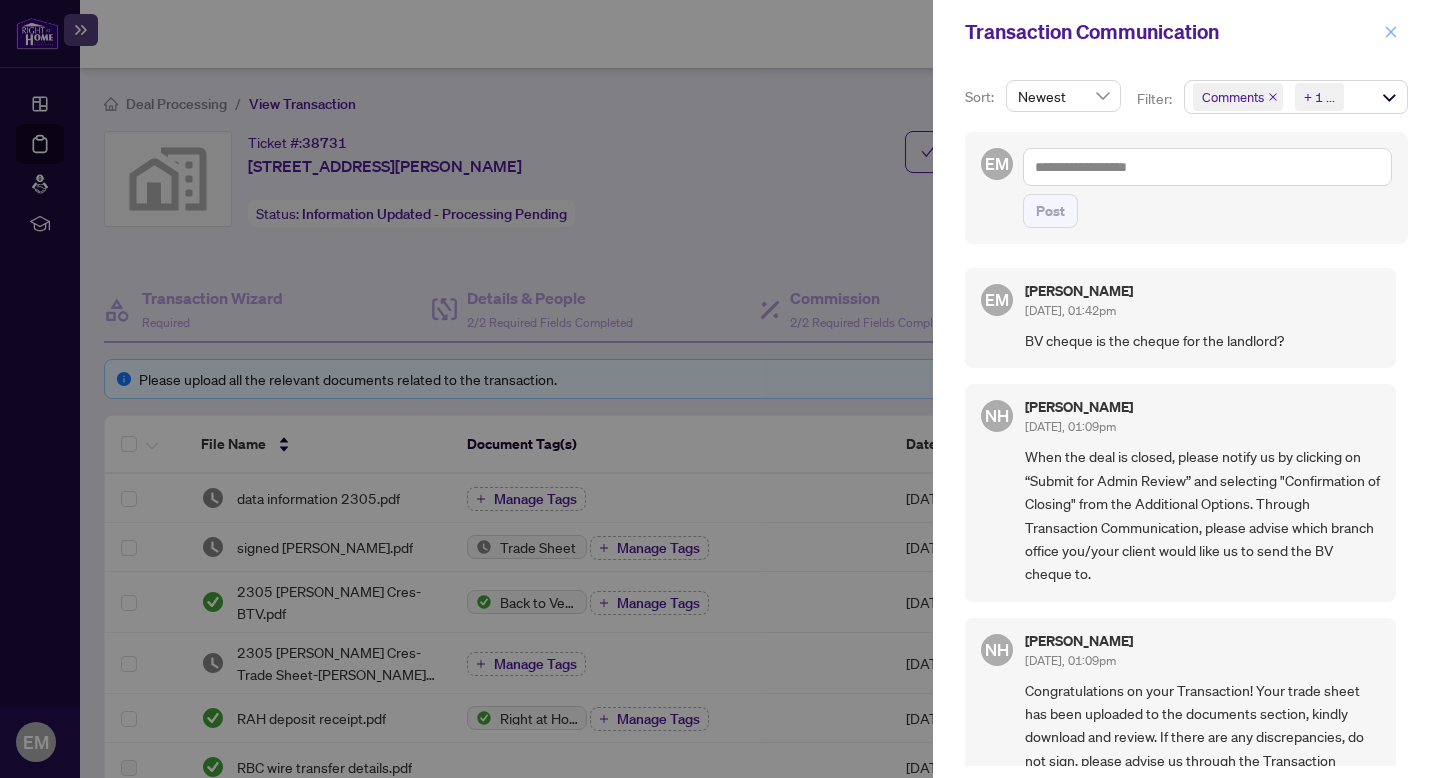 click 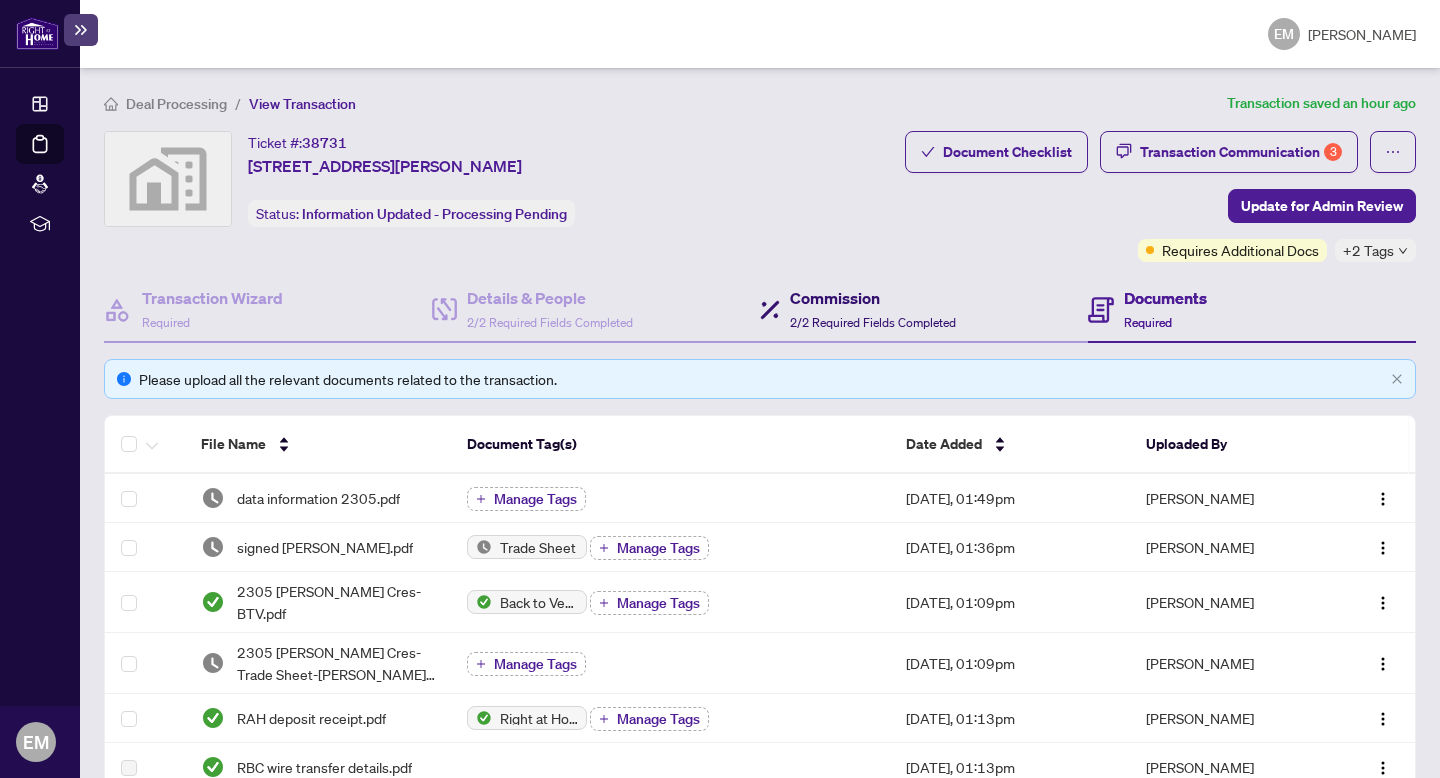 click on "Commission" at bounding box center (873, 298) 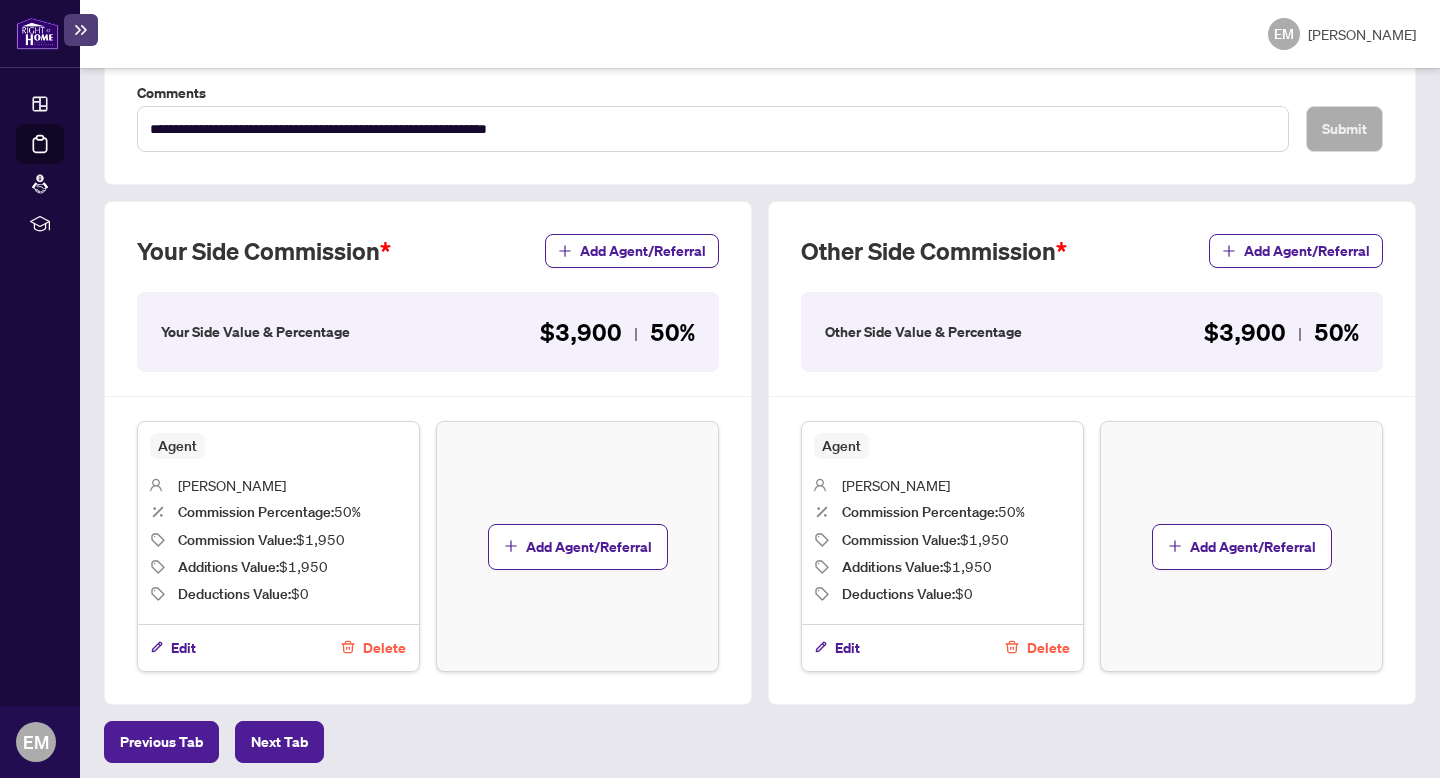scroll, scrollTop: 0, scrollLeft: 0, axis: both 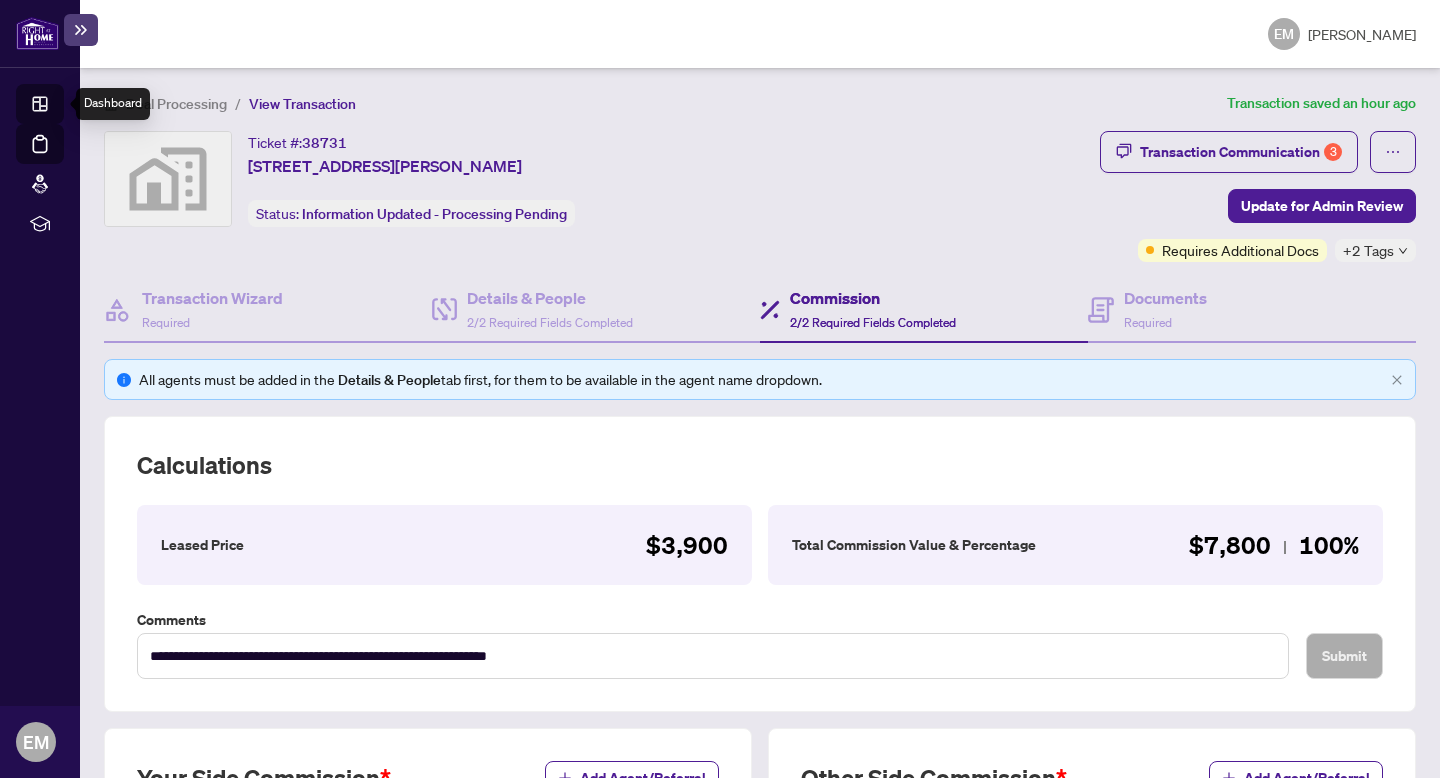 click on "Dashboard" at bounding box center (62, 107) 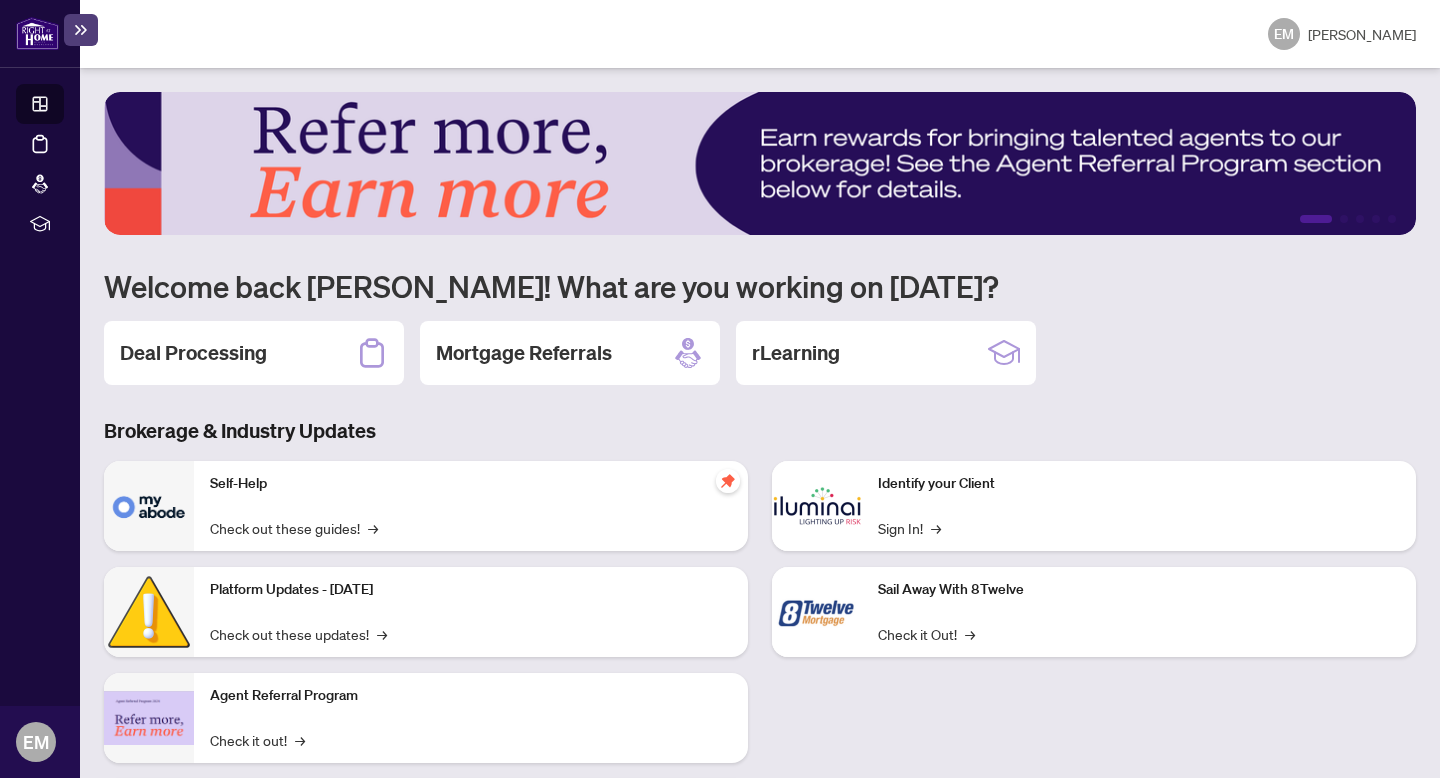scroll, scrollTop: 145, scrollLeft: 0, axis: vertical 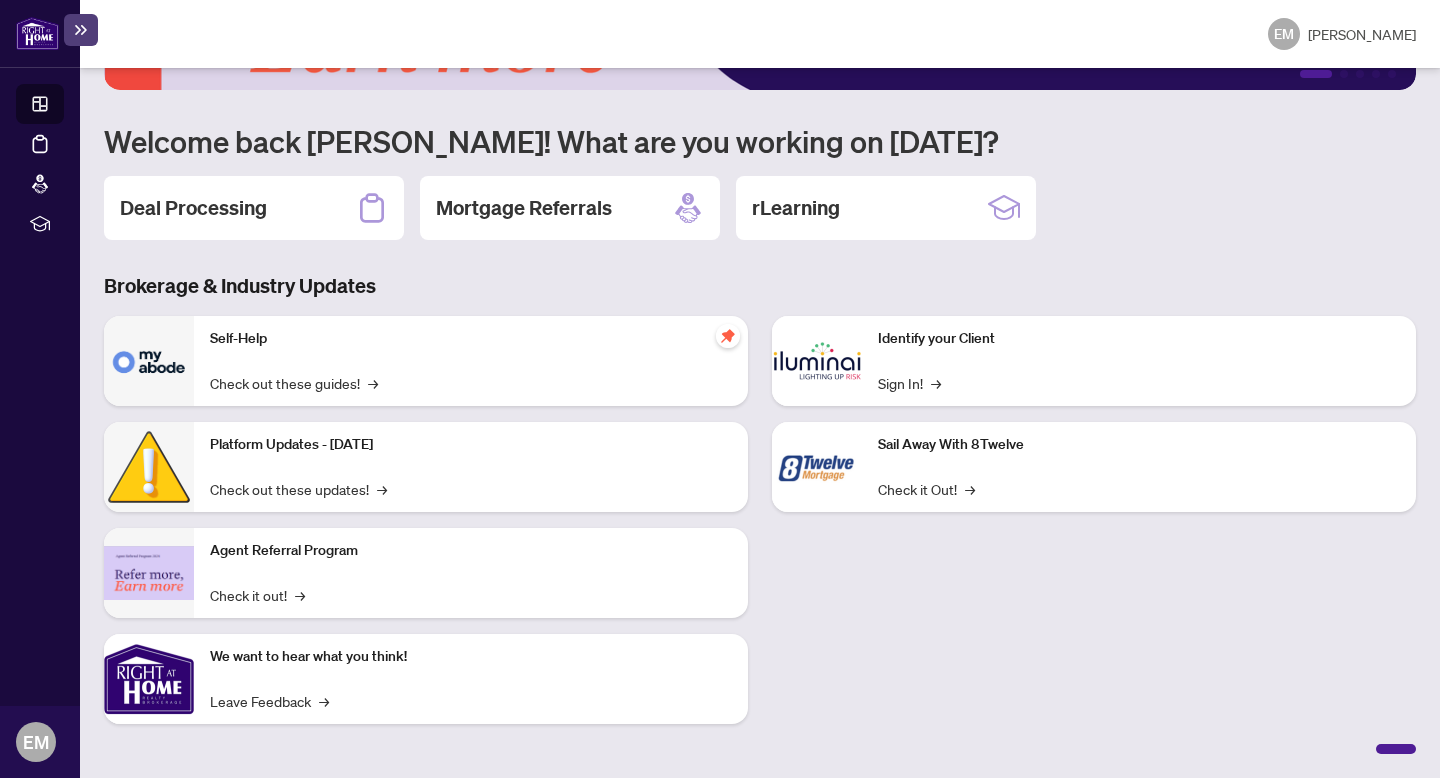 click on "Platform Updates - [DATE] Check out these updates! →" at bounding box center [471, 467] 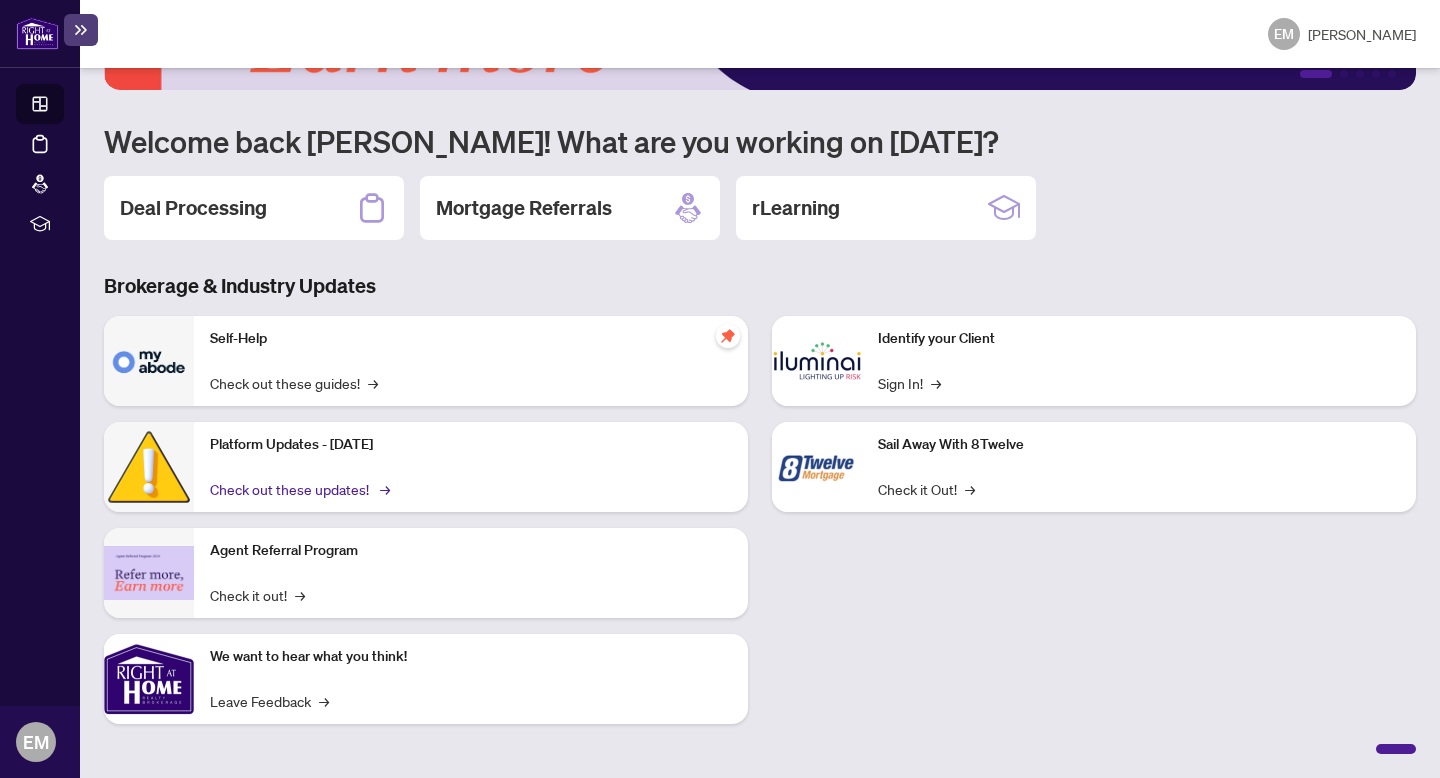 click on "→" at bounding box center (385, 489) 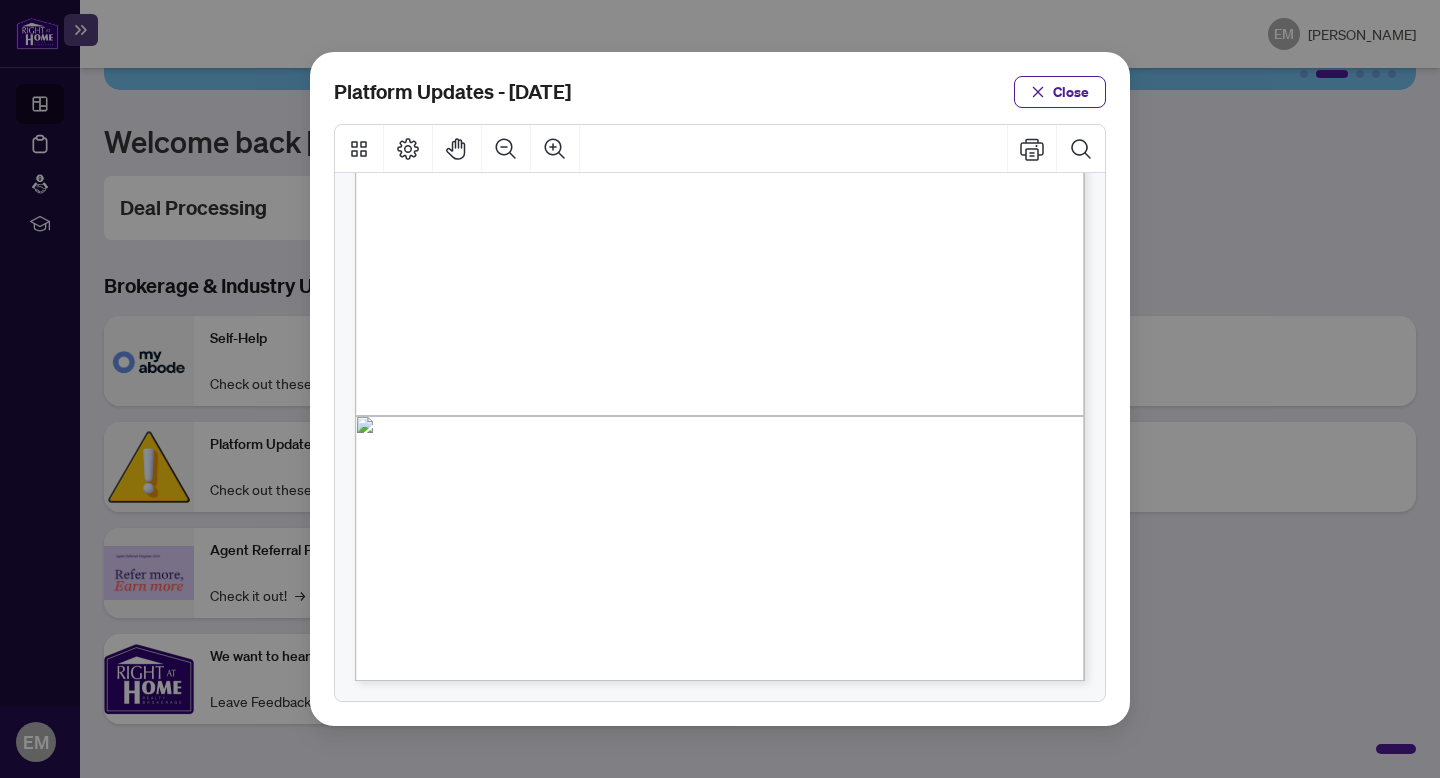 scroll, scrollTop: 0, scrollLeft: 0, axis: both 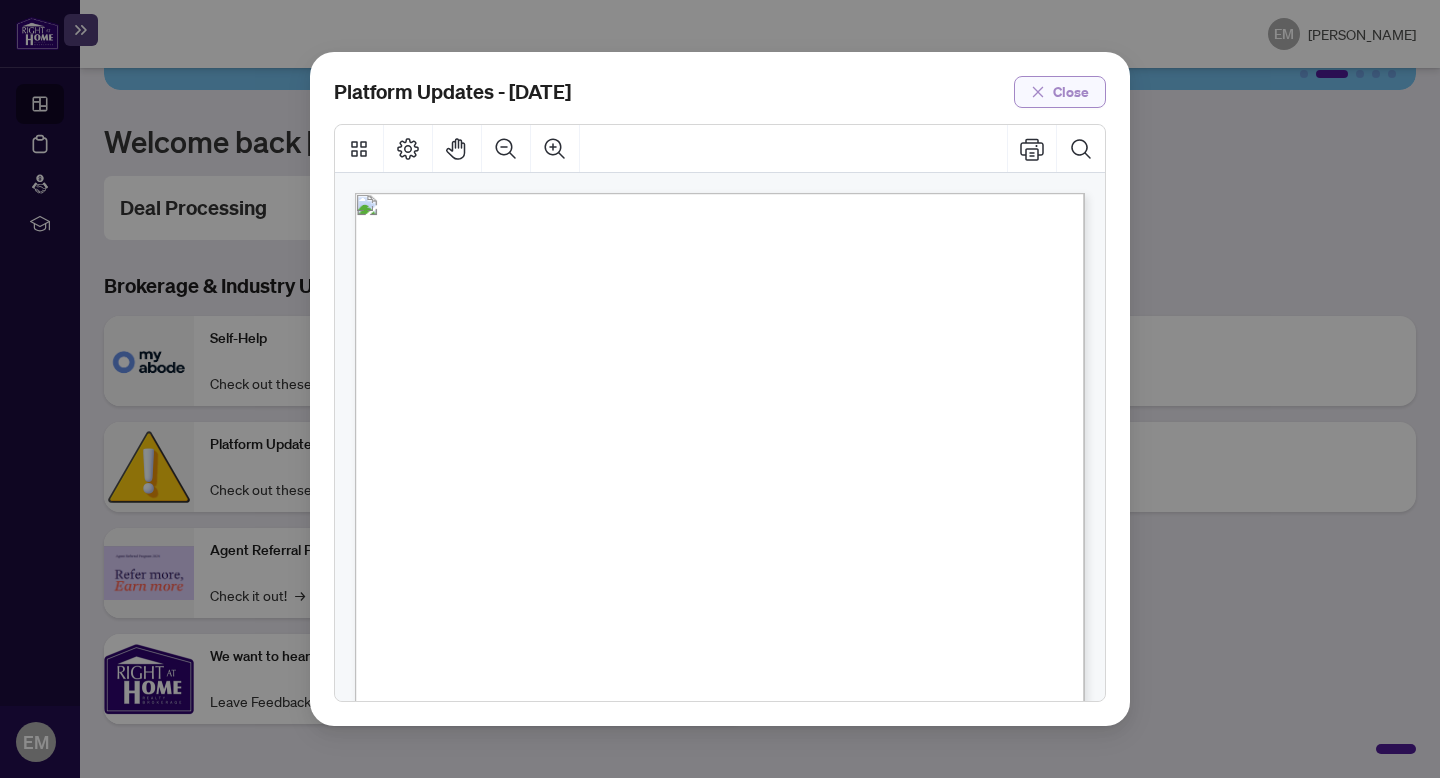click on "Close" at bounding box center (1071, 92) 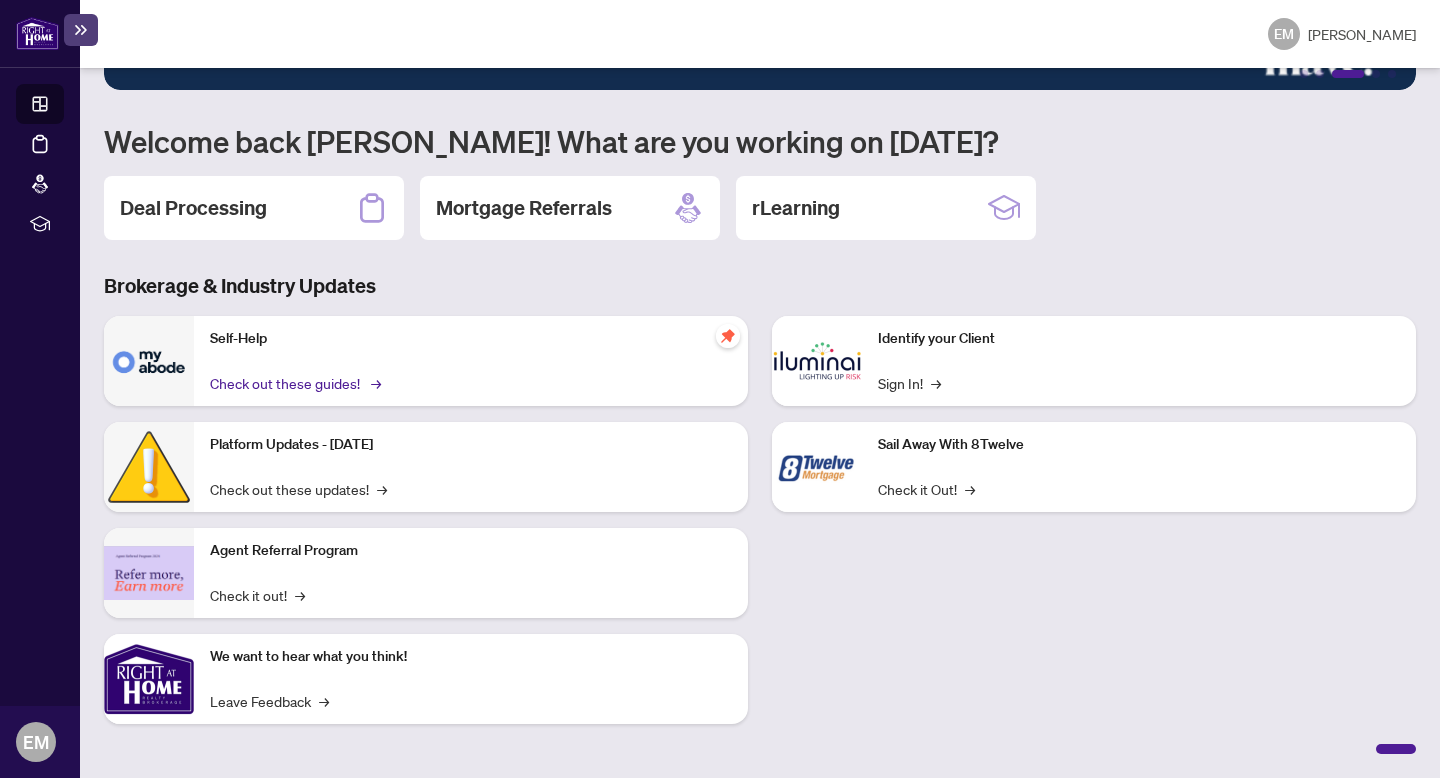 click on "→" at bounding box center (376, 383) 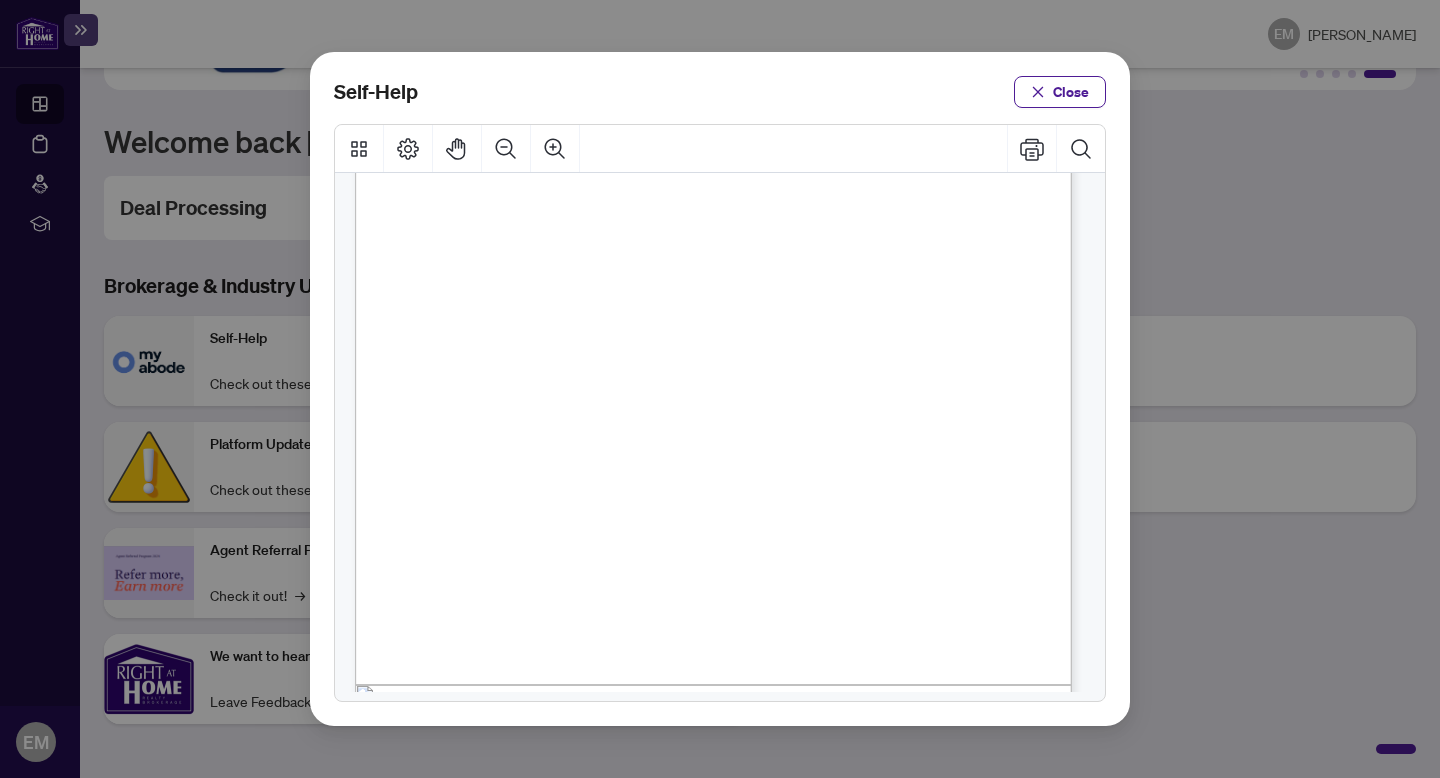 scroll, scrollTop: 295, scrollLeft: 0, axis: vertical 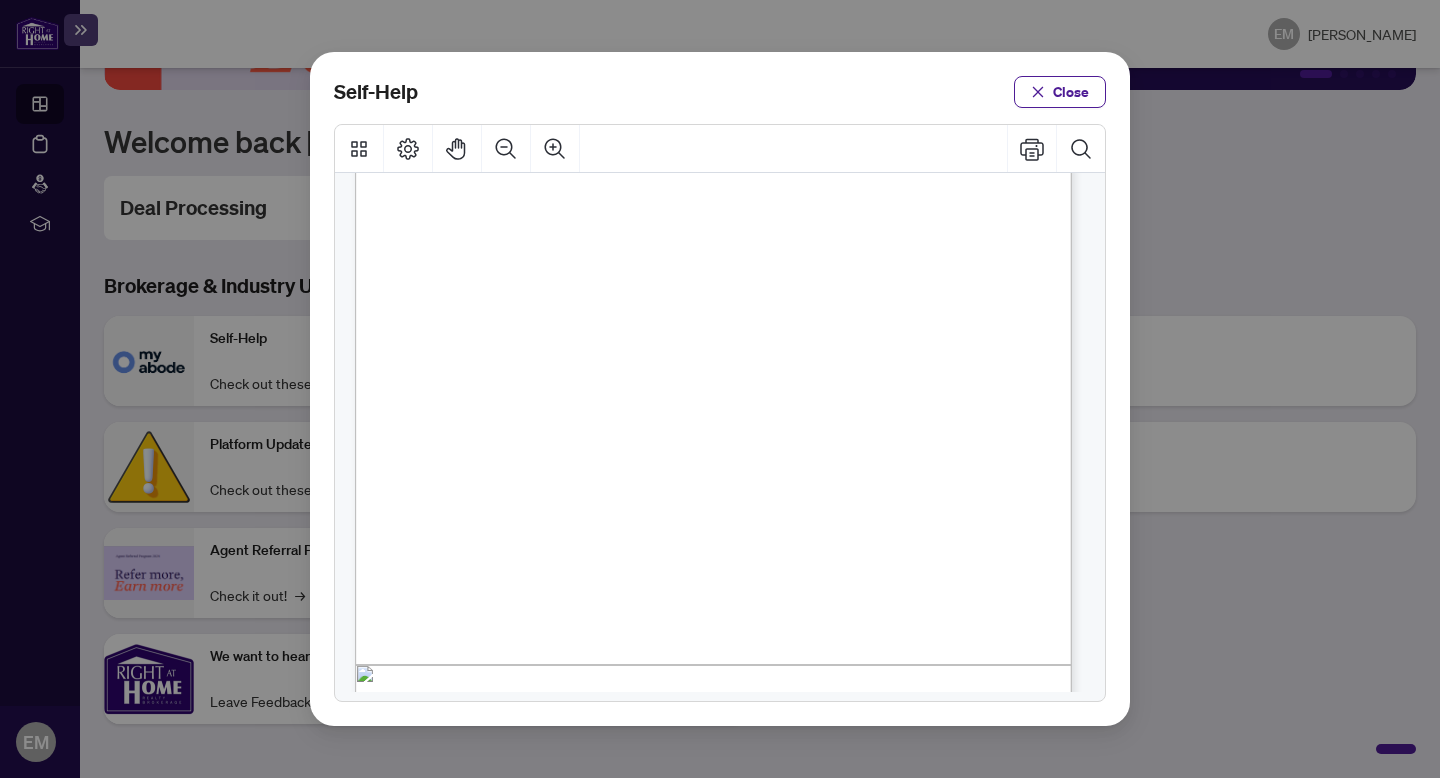click on "Video" at bounding box center [791, 420] 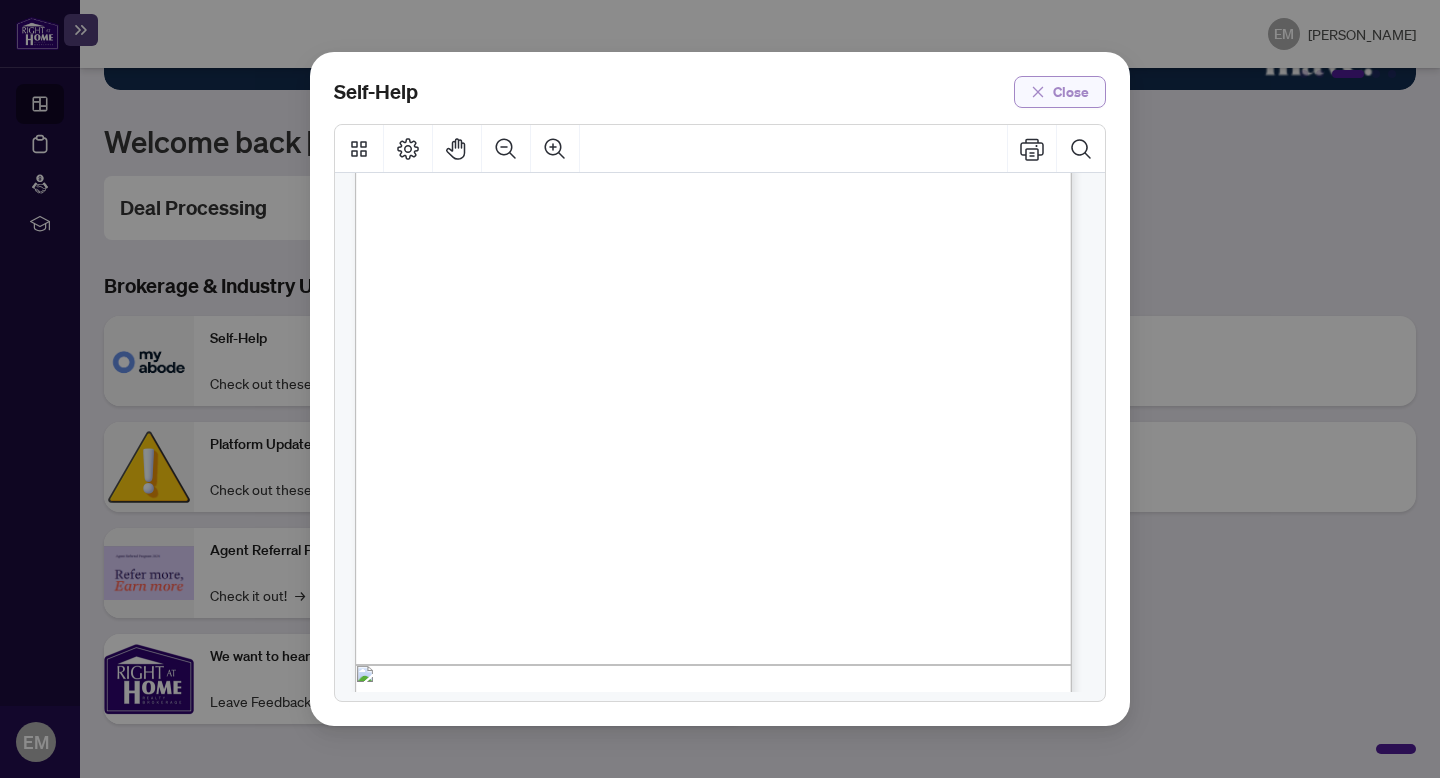click on "Close" at bounding box center [1060, 92] 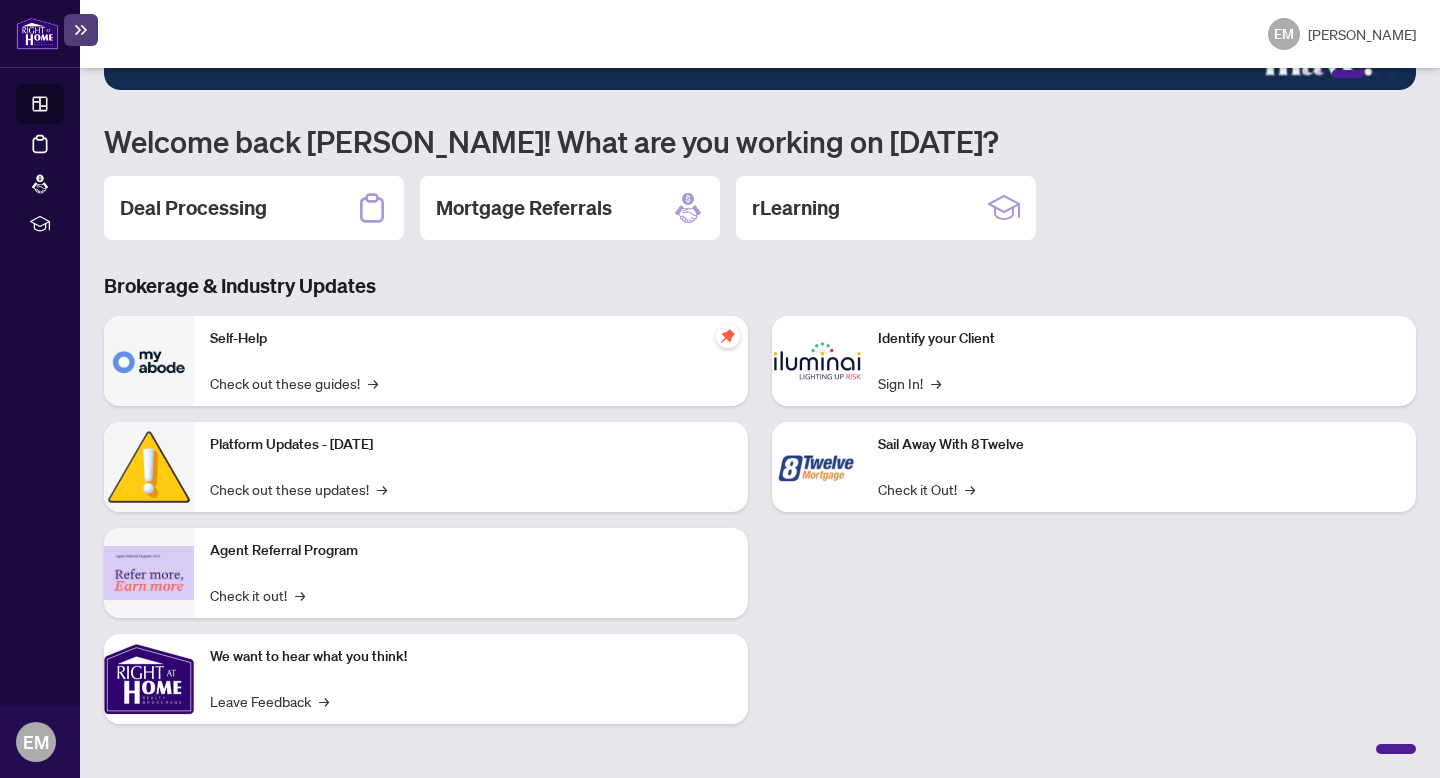 scroll, scrollTop: 0, scrollLeft: 0, axis: both 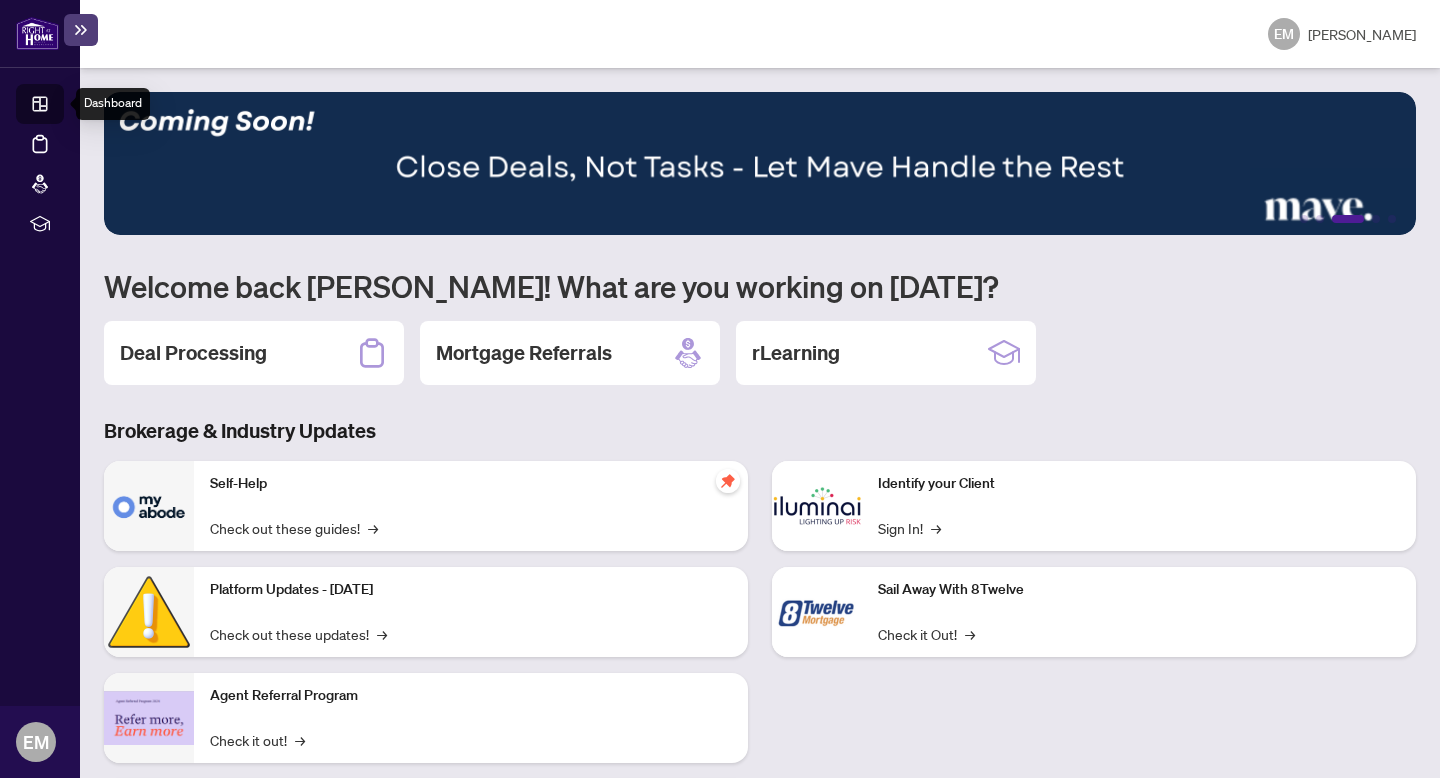 click on "Dashboard" at bounding box center [62, 107] 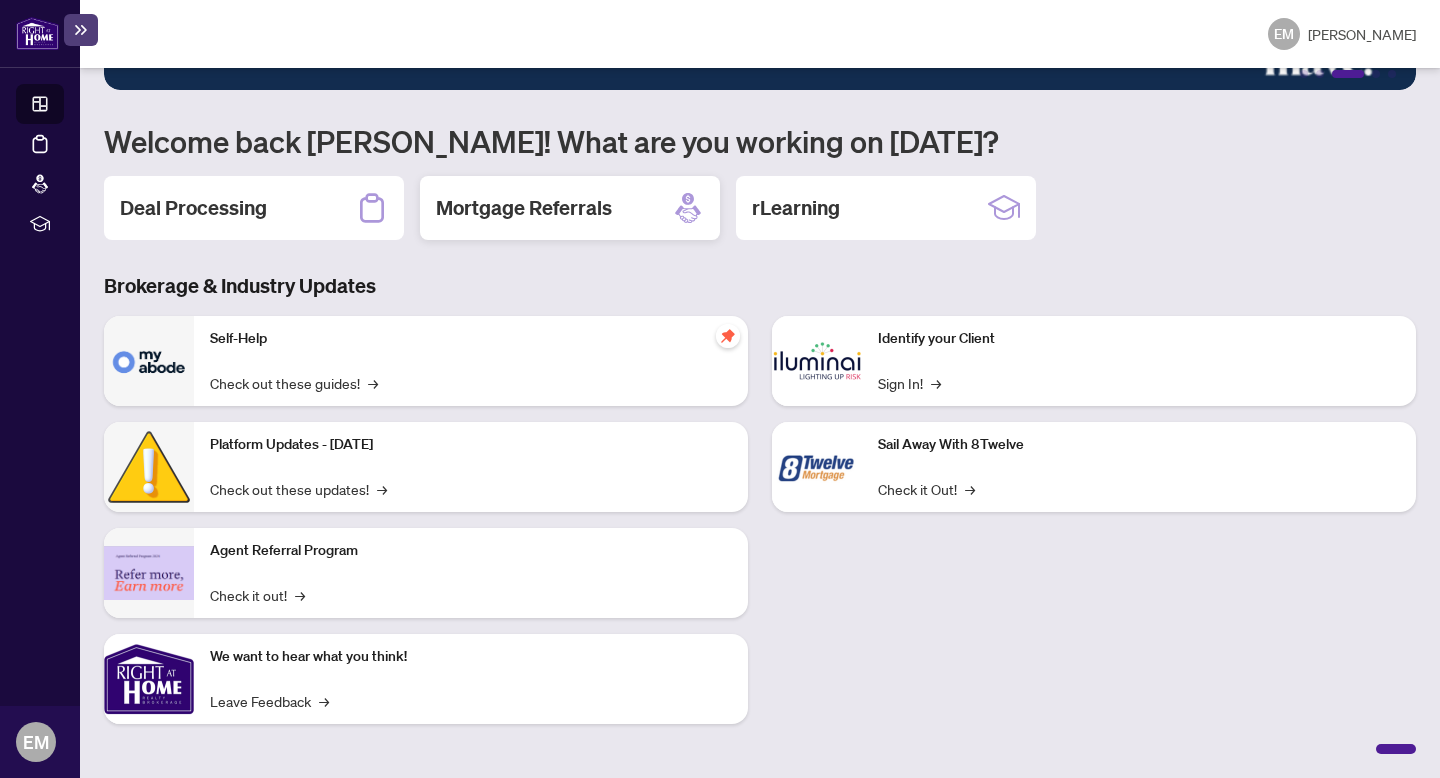 scroll, scrollTop: 0, scrollLeft: 0, axis: both 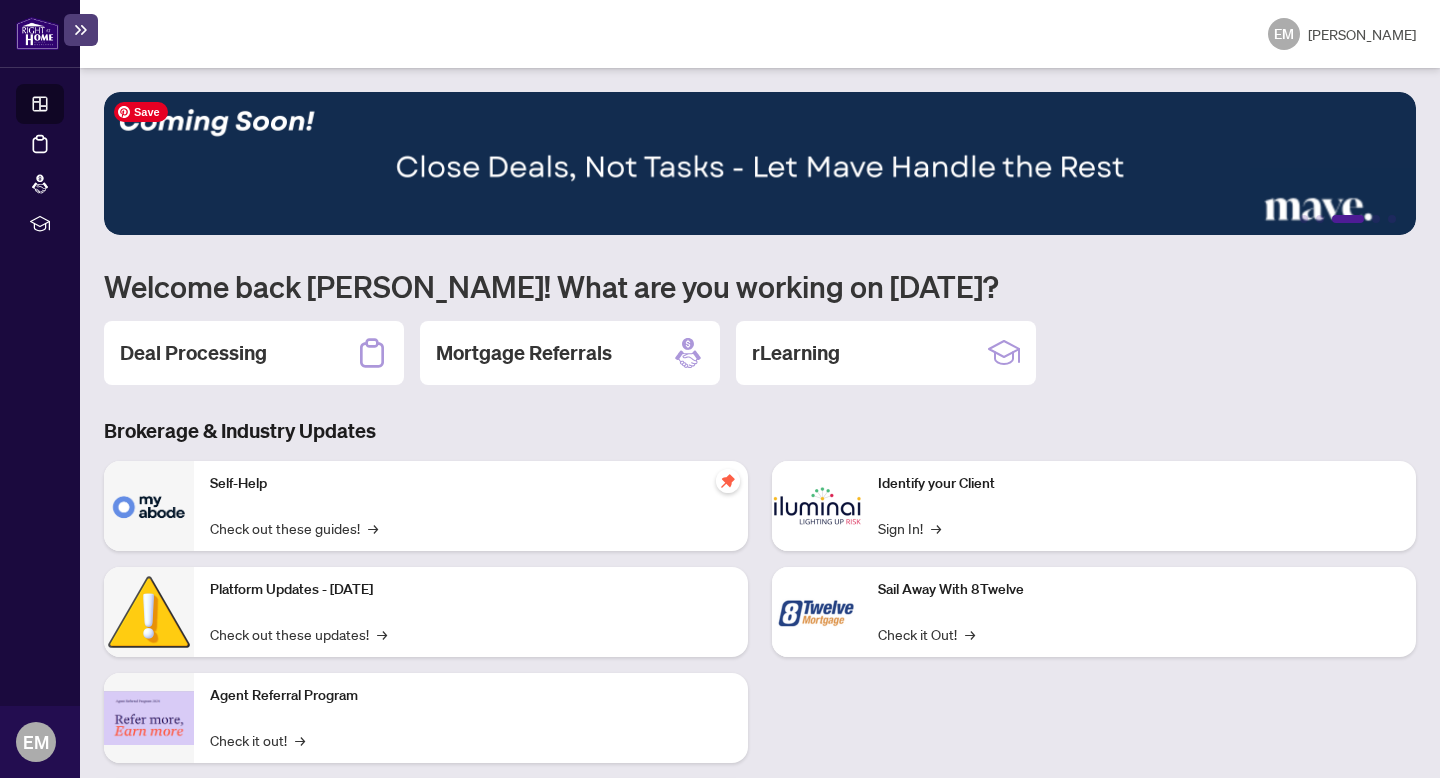 click at bounding box center (760, 163) 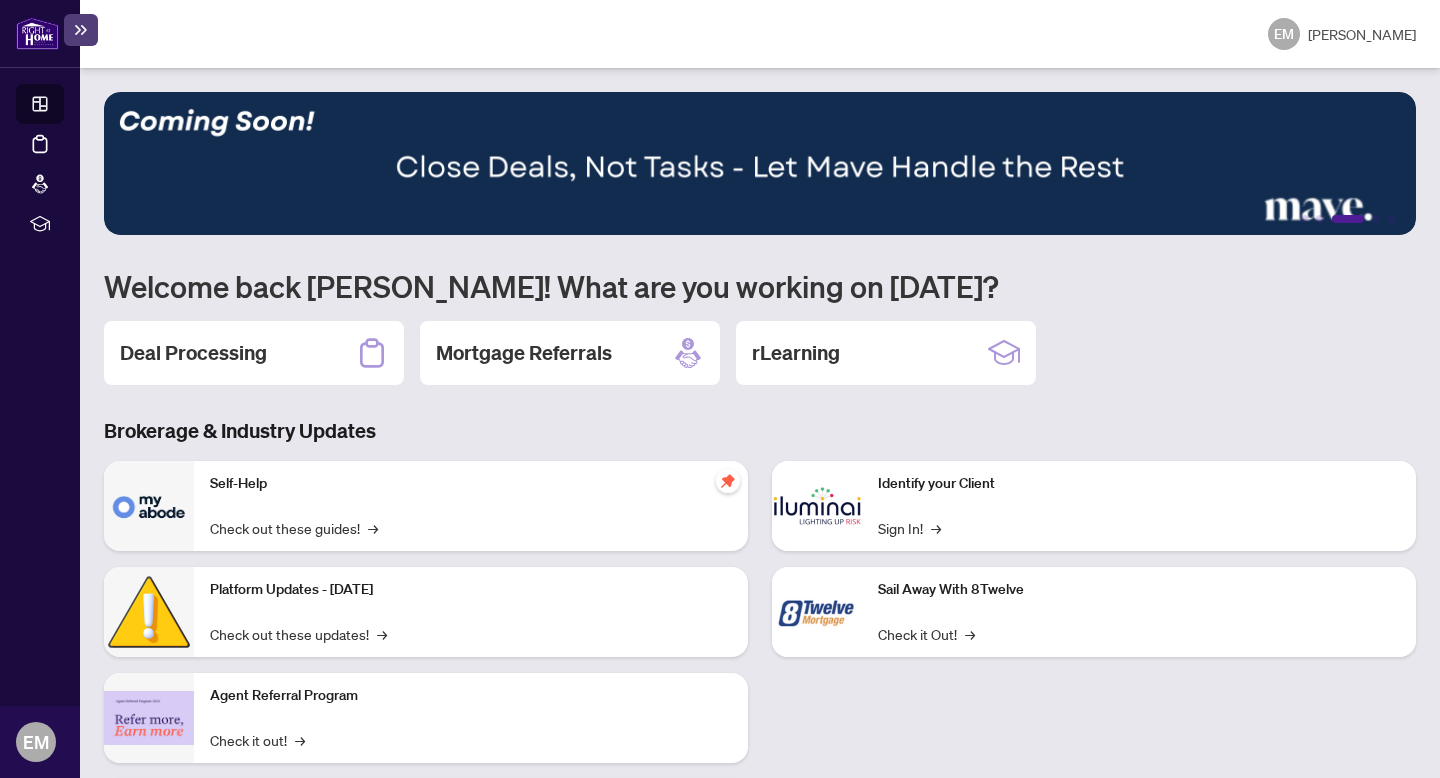 click on "Dashboard" at bounding box center (62, 107) 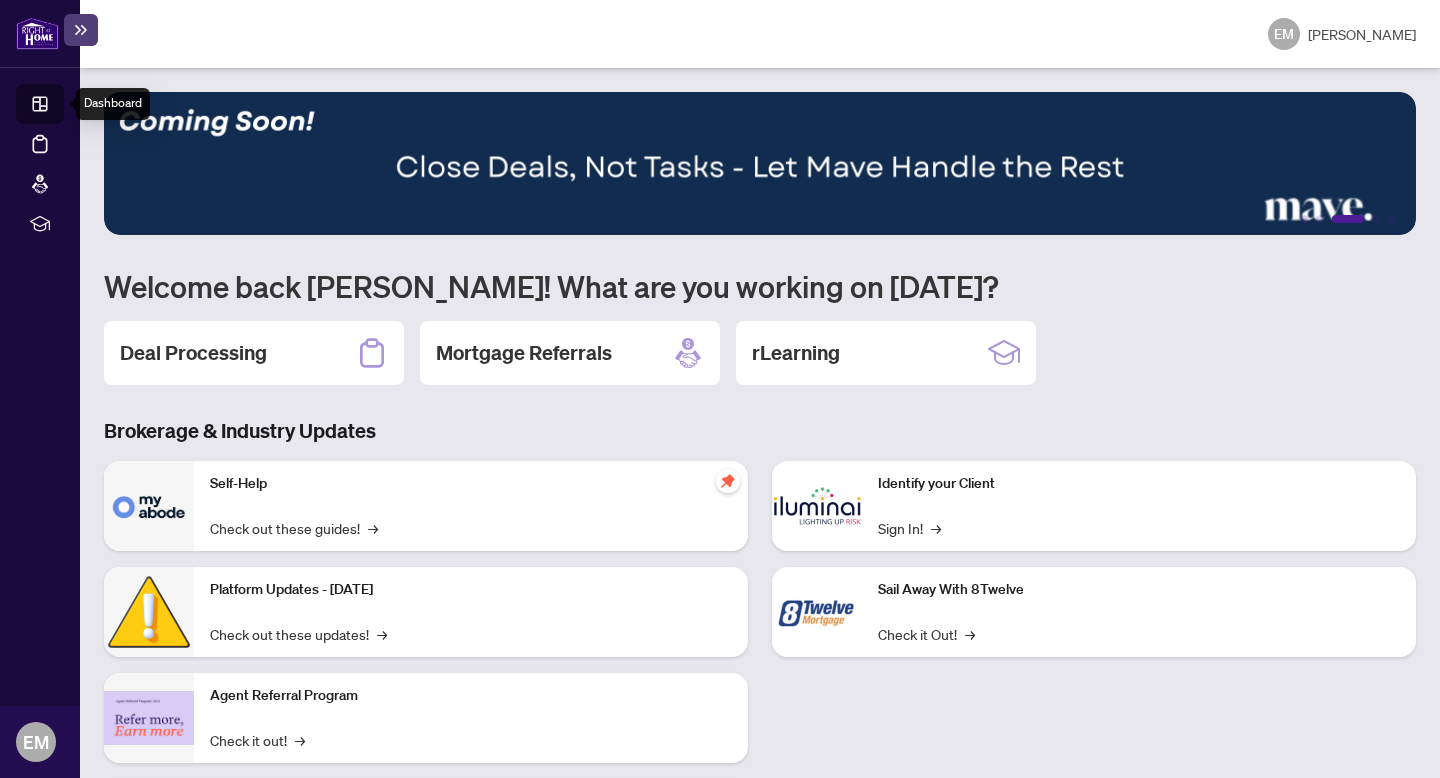 click on "Dashboard" at bounding box center (62, 107) 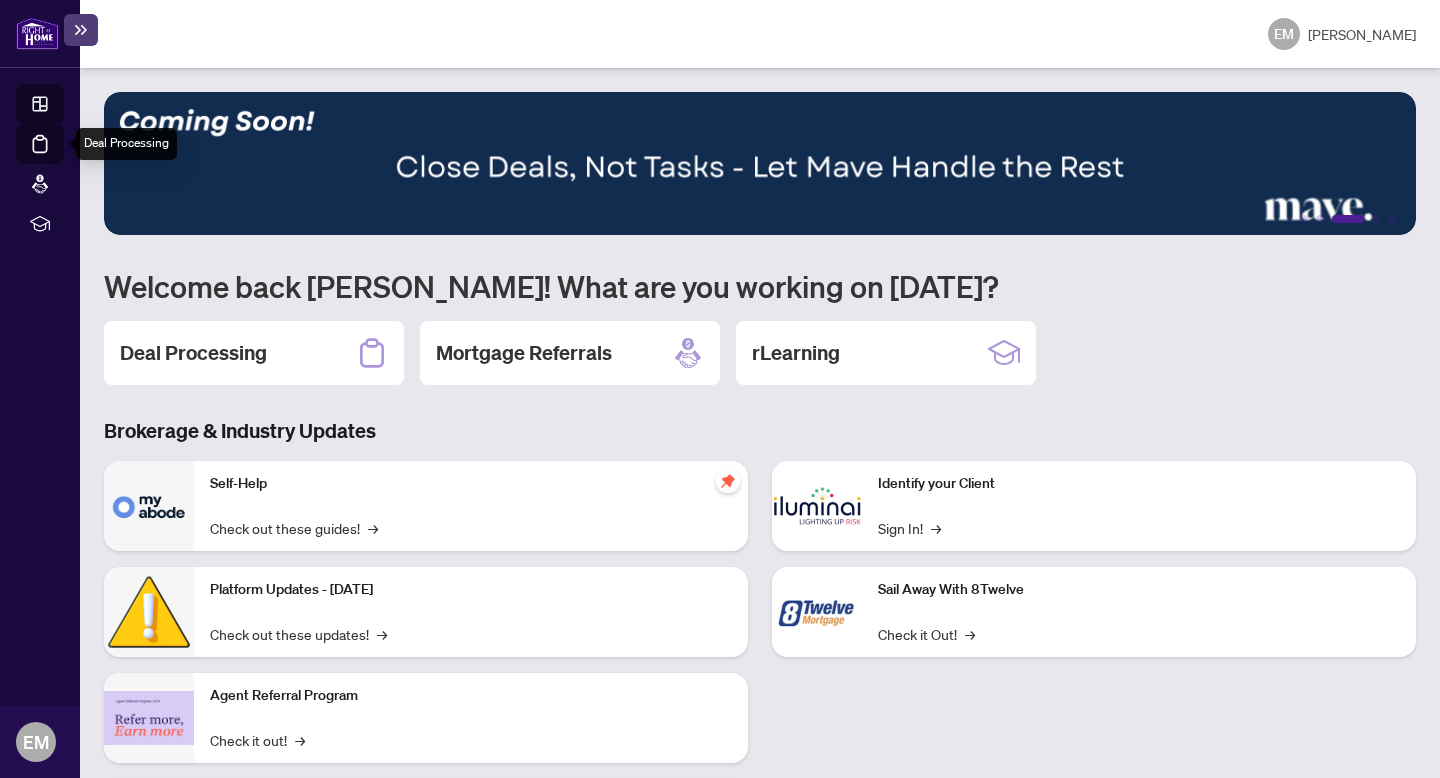 click on "Deal Processing" at bounding box center (63, 158) 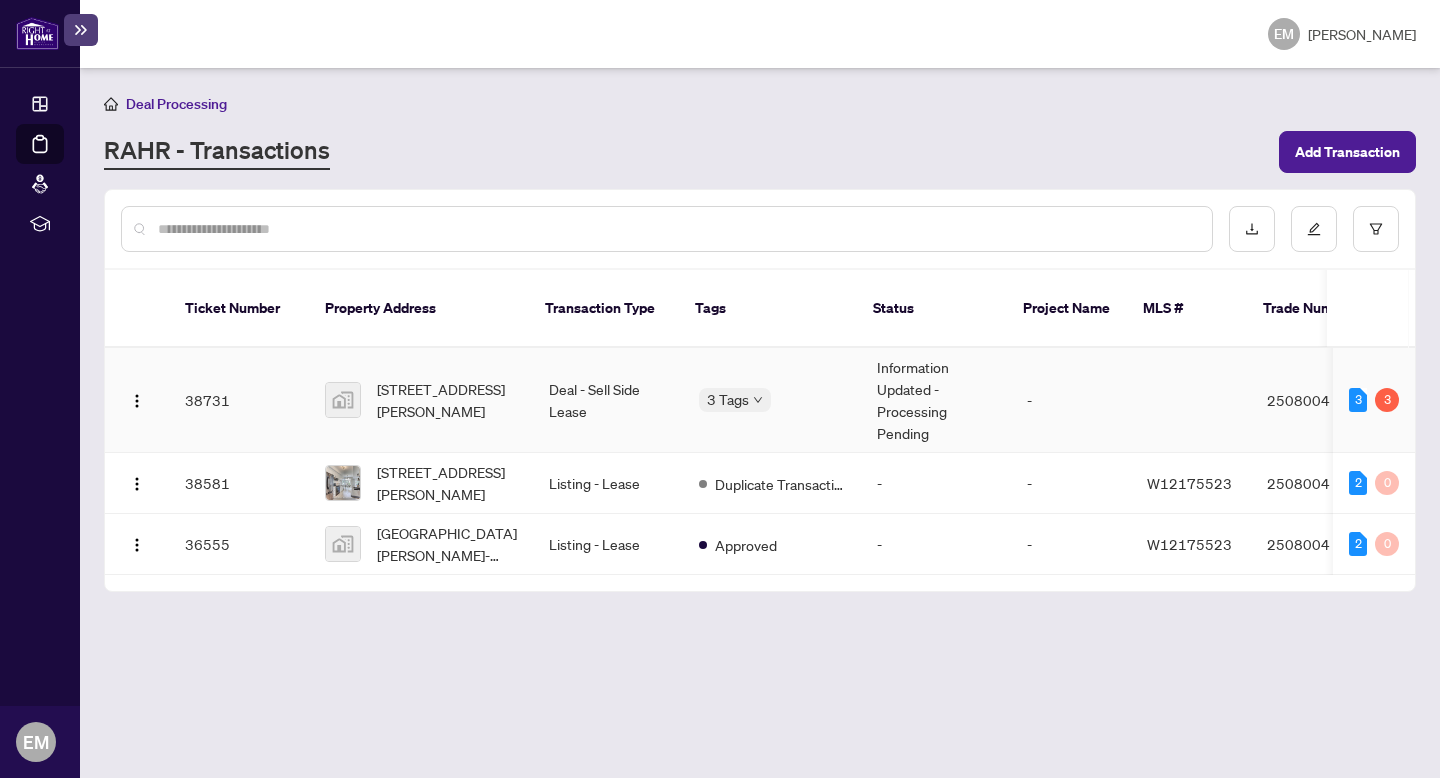 scroll, scrollTop: 0, scrollLeft: 1, axis: horizontal 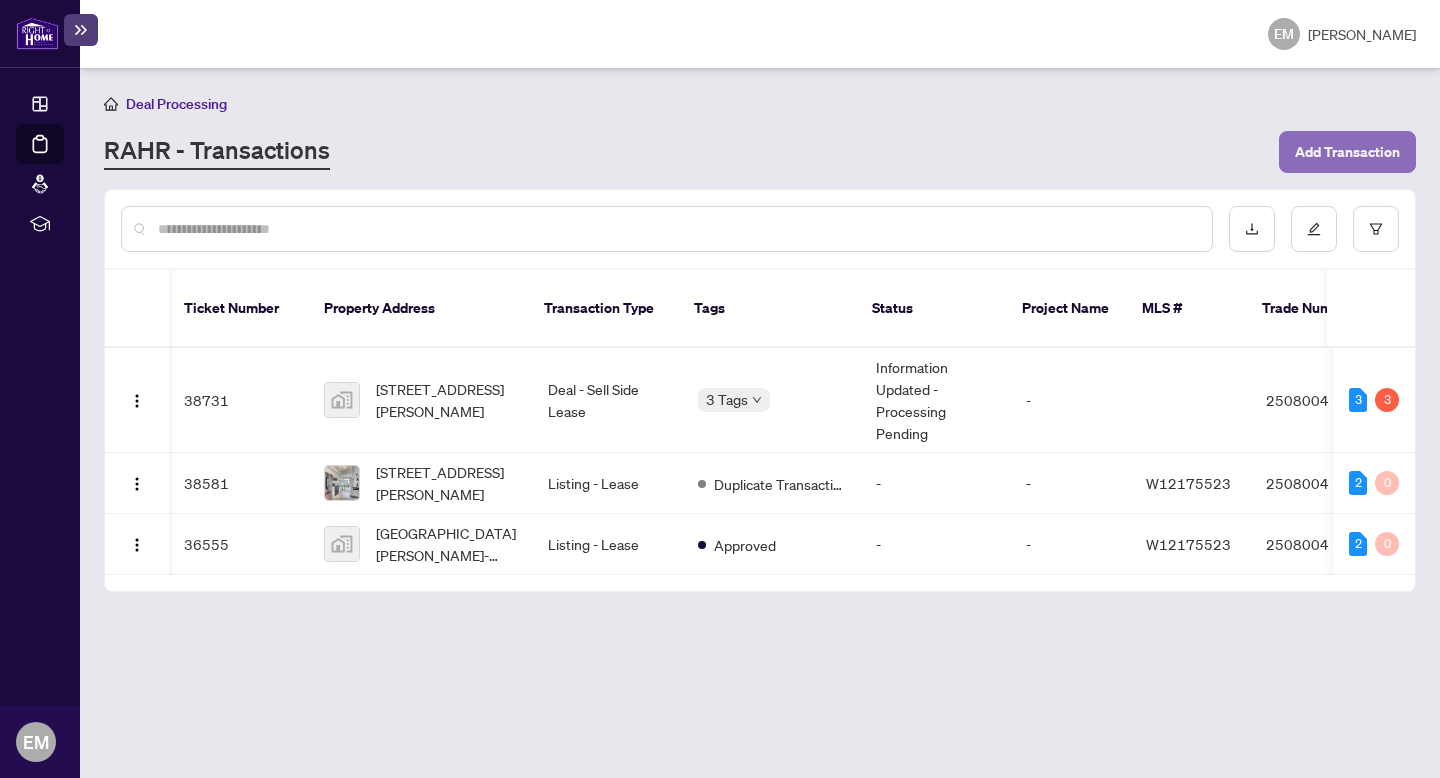 click on "Add Transaction" at bounding box center (1347, 152) 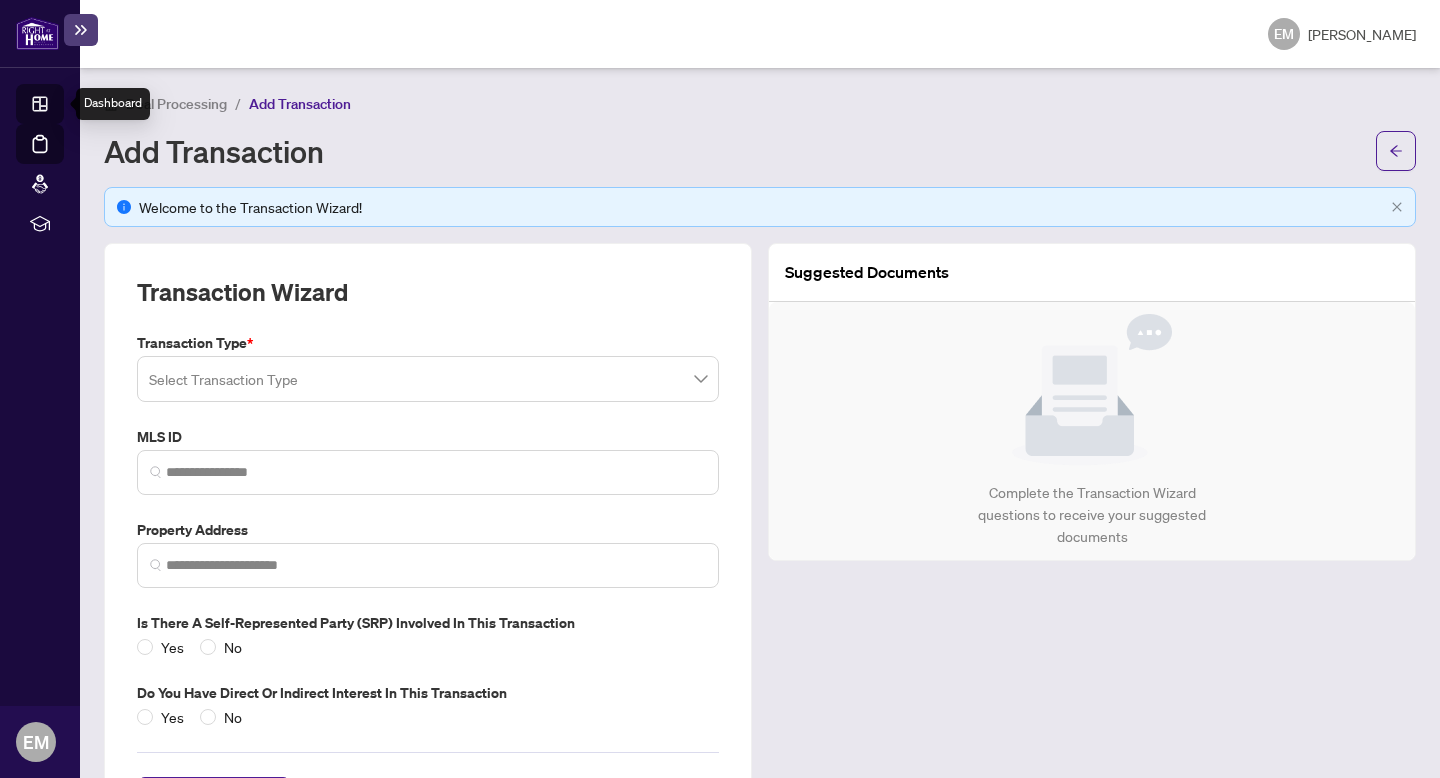 click on "Dashboard" at bounding box center [62, 107] 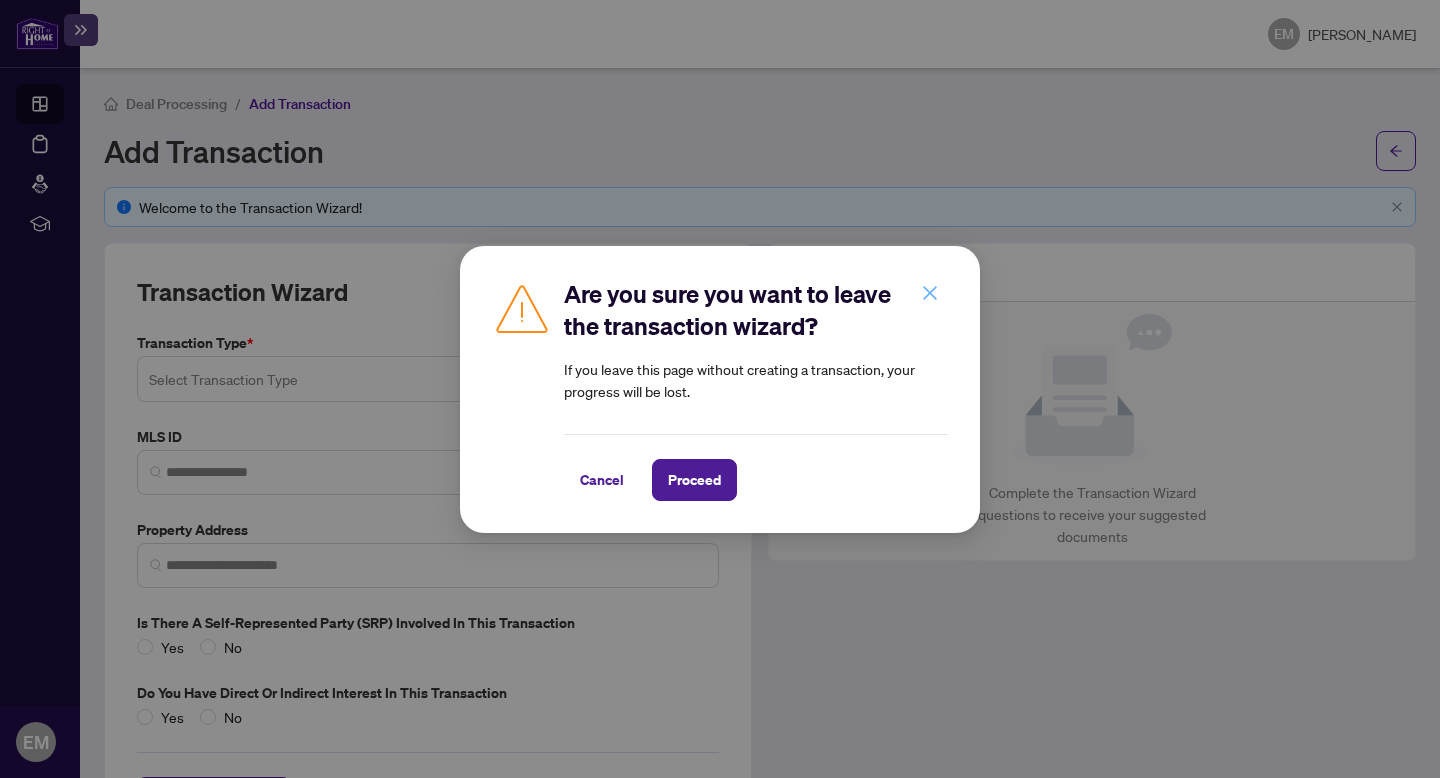 click 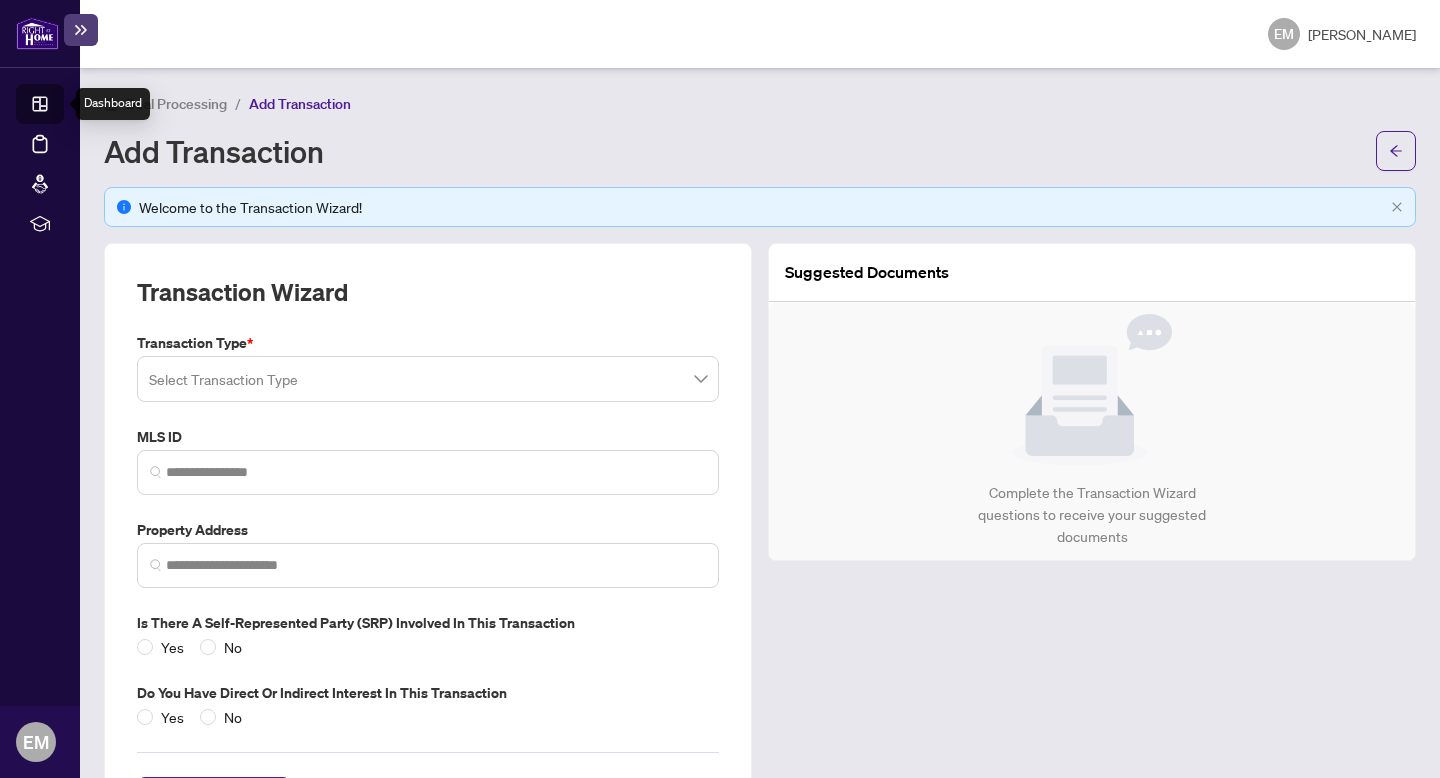 click on "Dashboard" at bounding box center (62, 107) 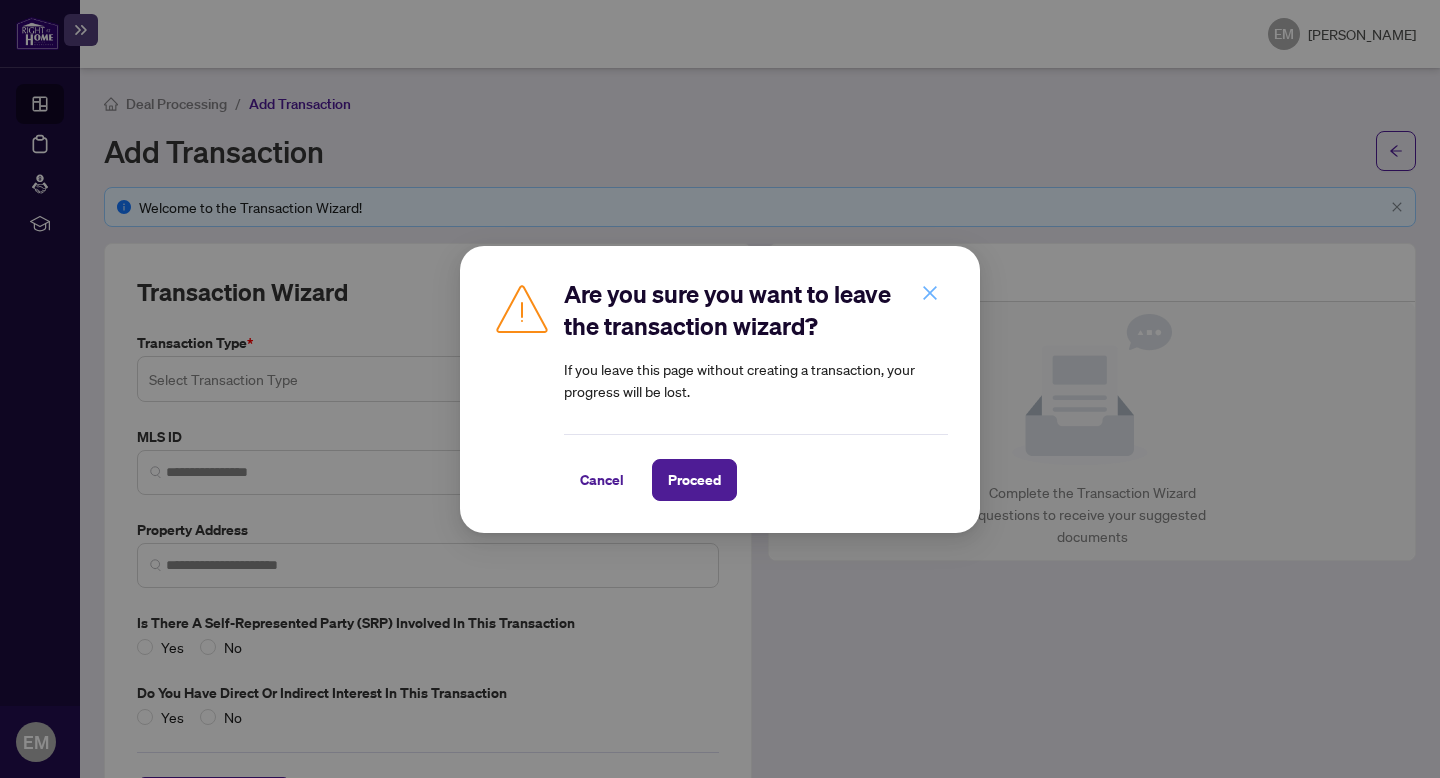 click 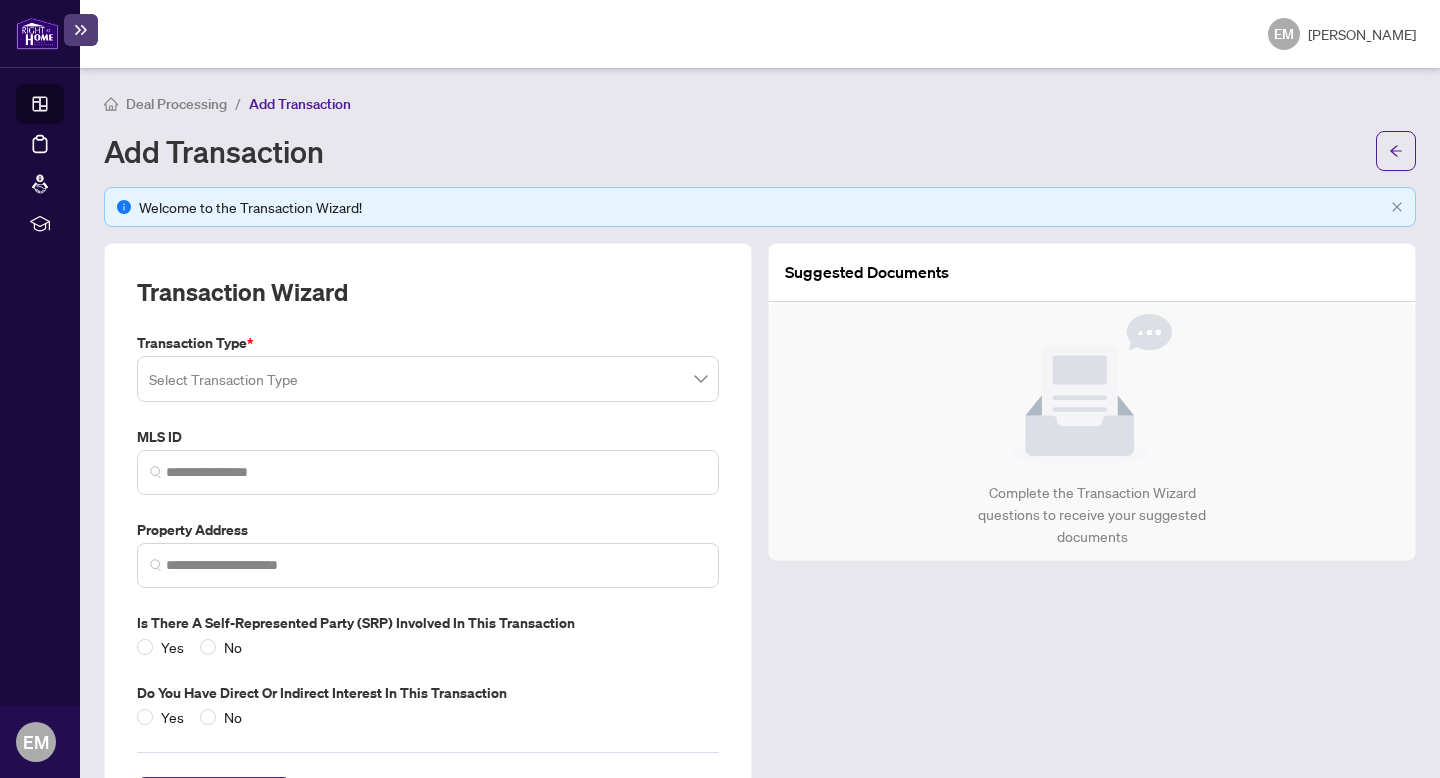 click at bounding box center [37, 33] 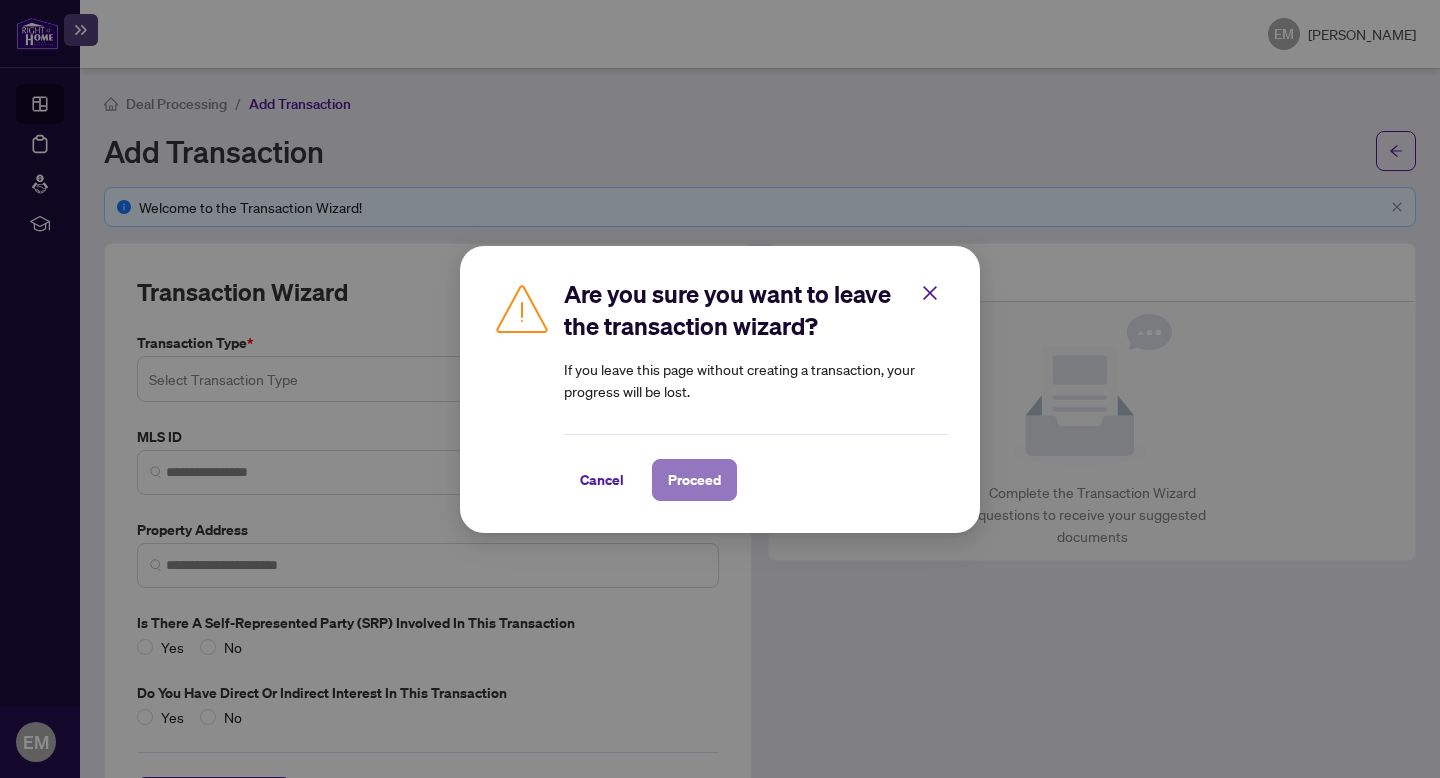click on "Proceed" at bounding box center [694, 480] 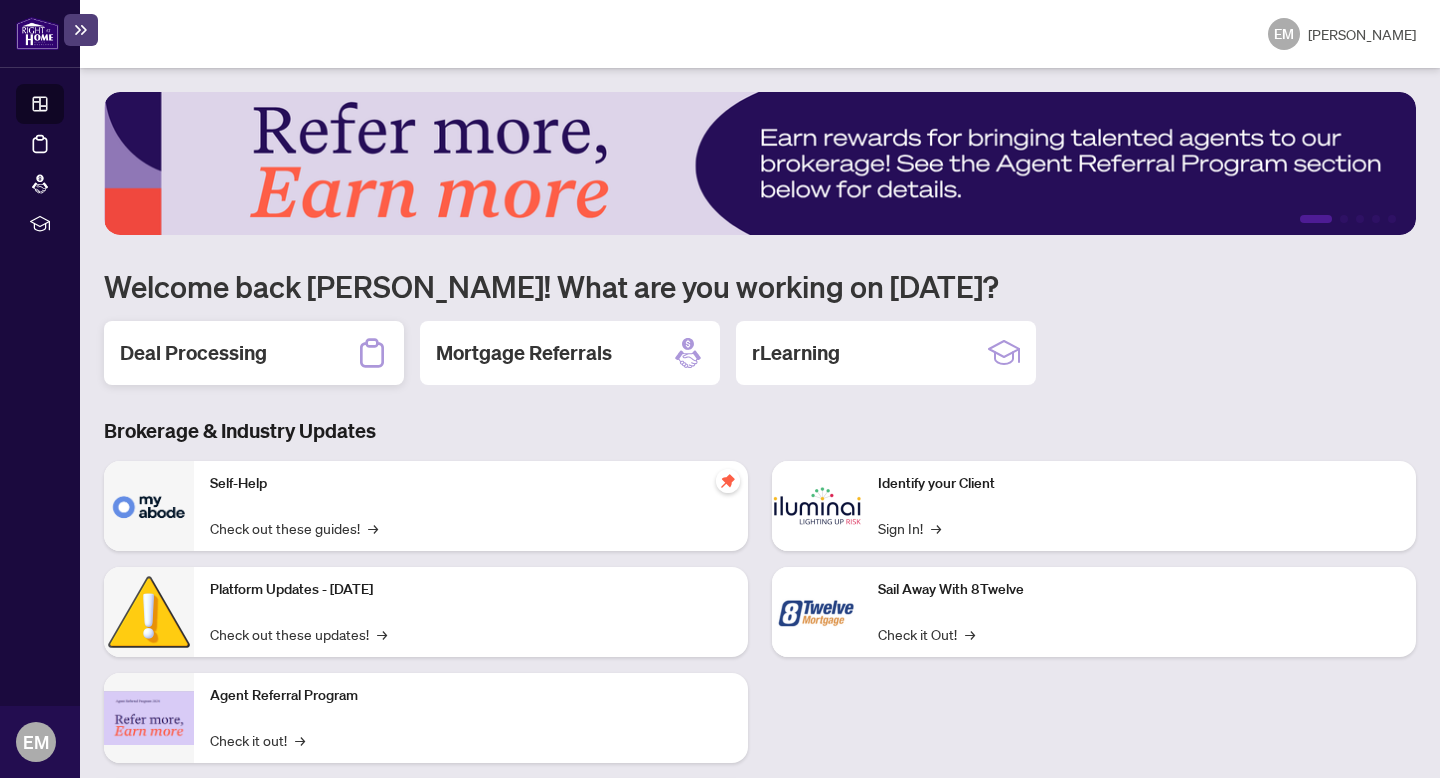 click on "Deal Processing" at bounding box center [193, 353] 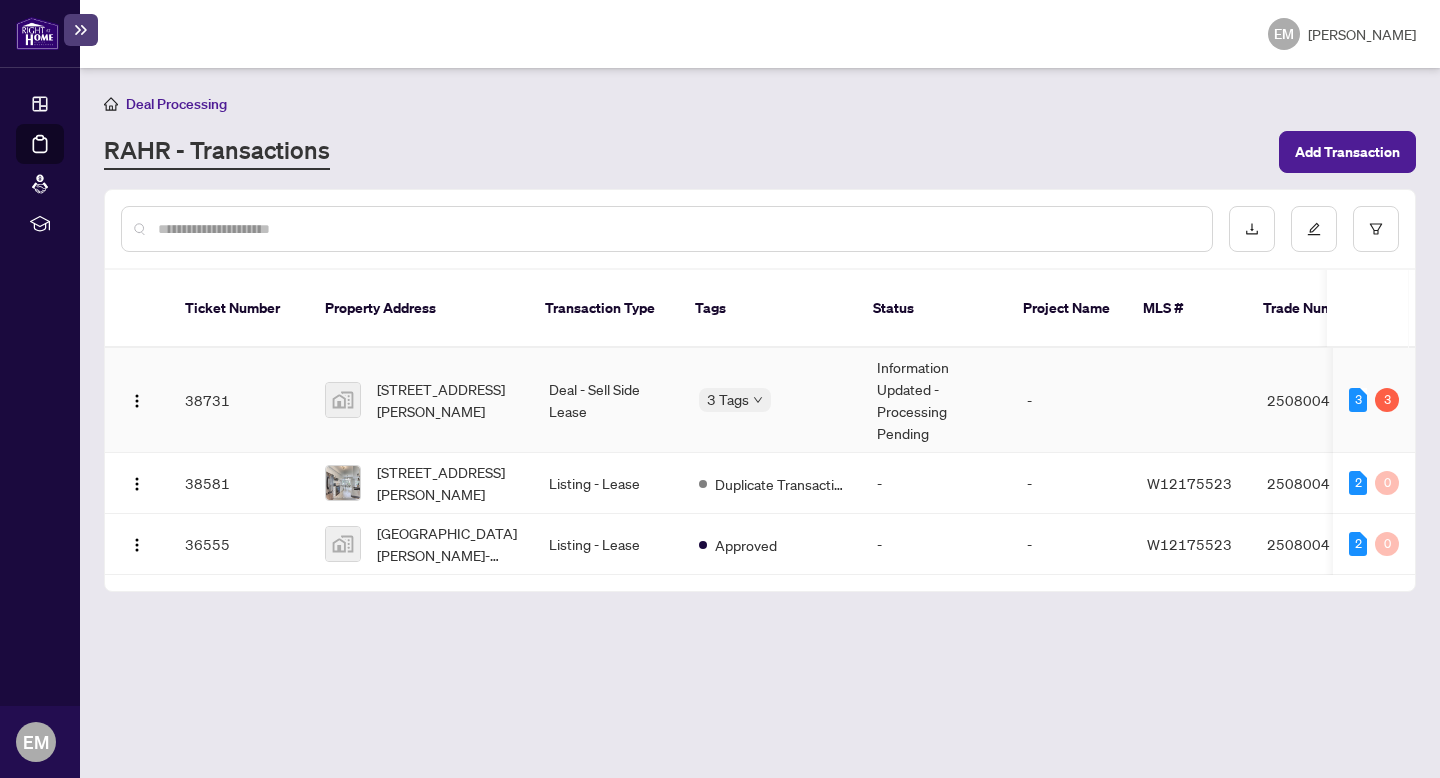 click on "Deal - Sell Side Lease" at bounding box center [608, 400] 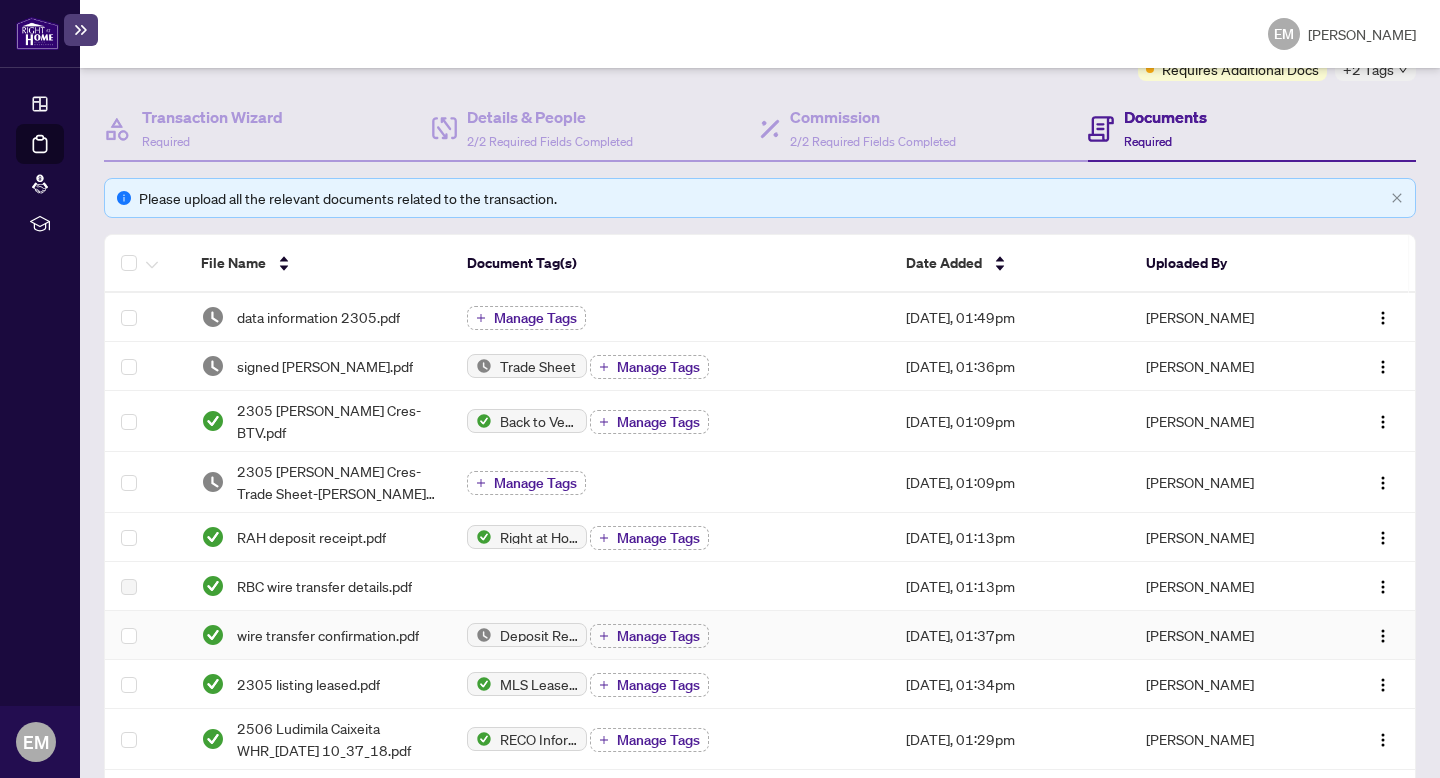 scroll, scrollTop: 480, scrollLeft: 0, axis: vertical 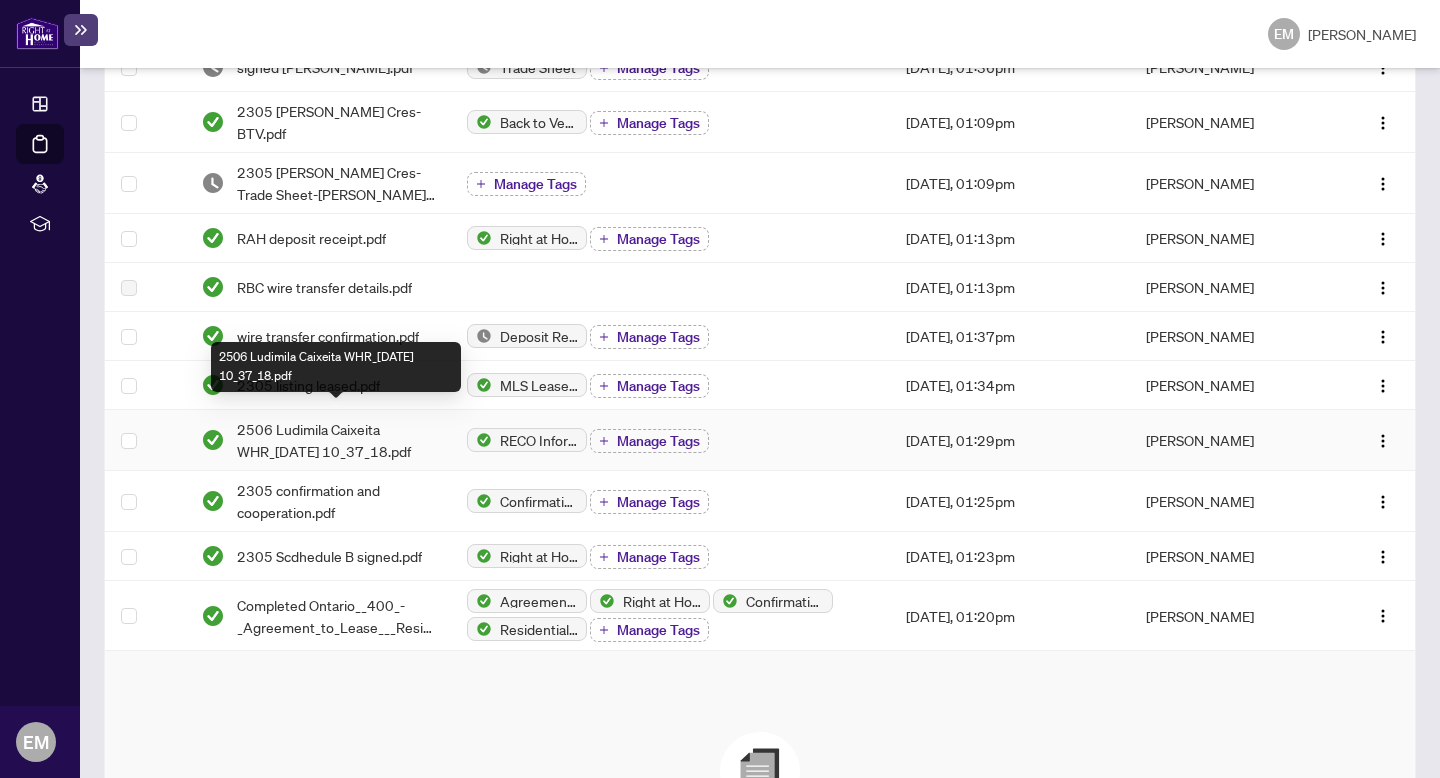 click on "2506 Ludimila Caixeita WHR_[DATE] 10_37_18.pdf" at bounding box center (336, 440) 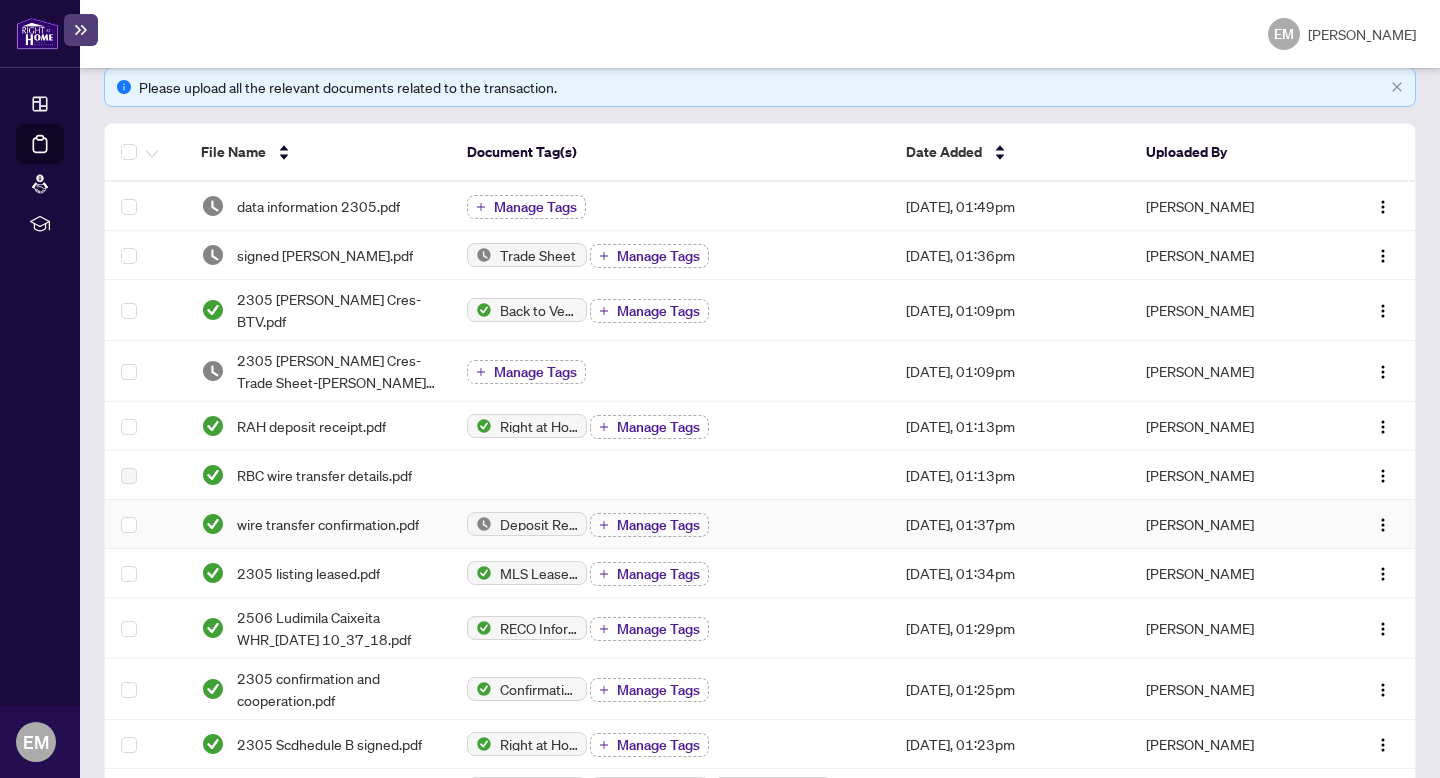 scroll, scrollTop: 331, scrollLeft: 0, axis: vertical 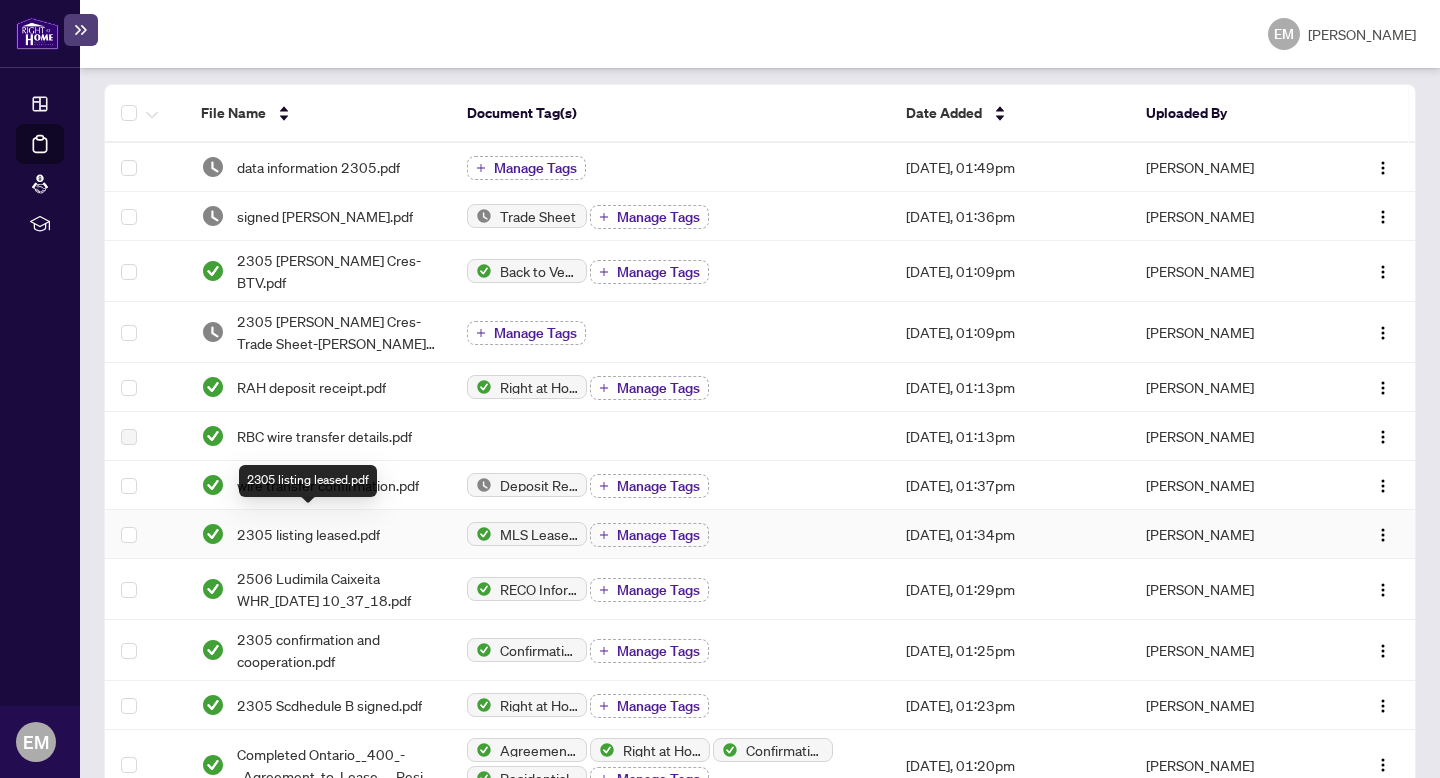 click on "2305 listing leased.pdf" at bounding box center (308, 534) 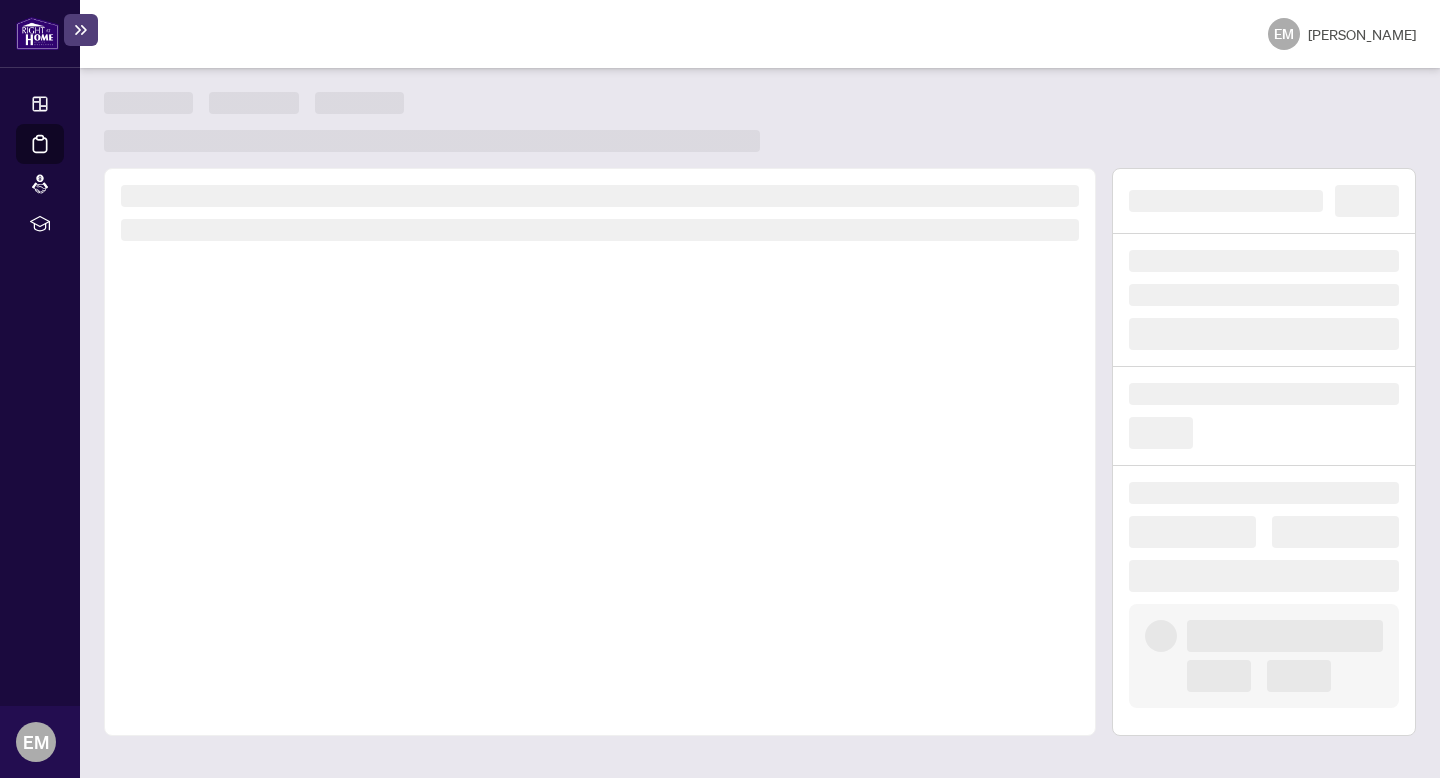 scroll, scrollTop: 0, scrollLeft: 0, axis: both 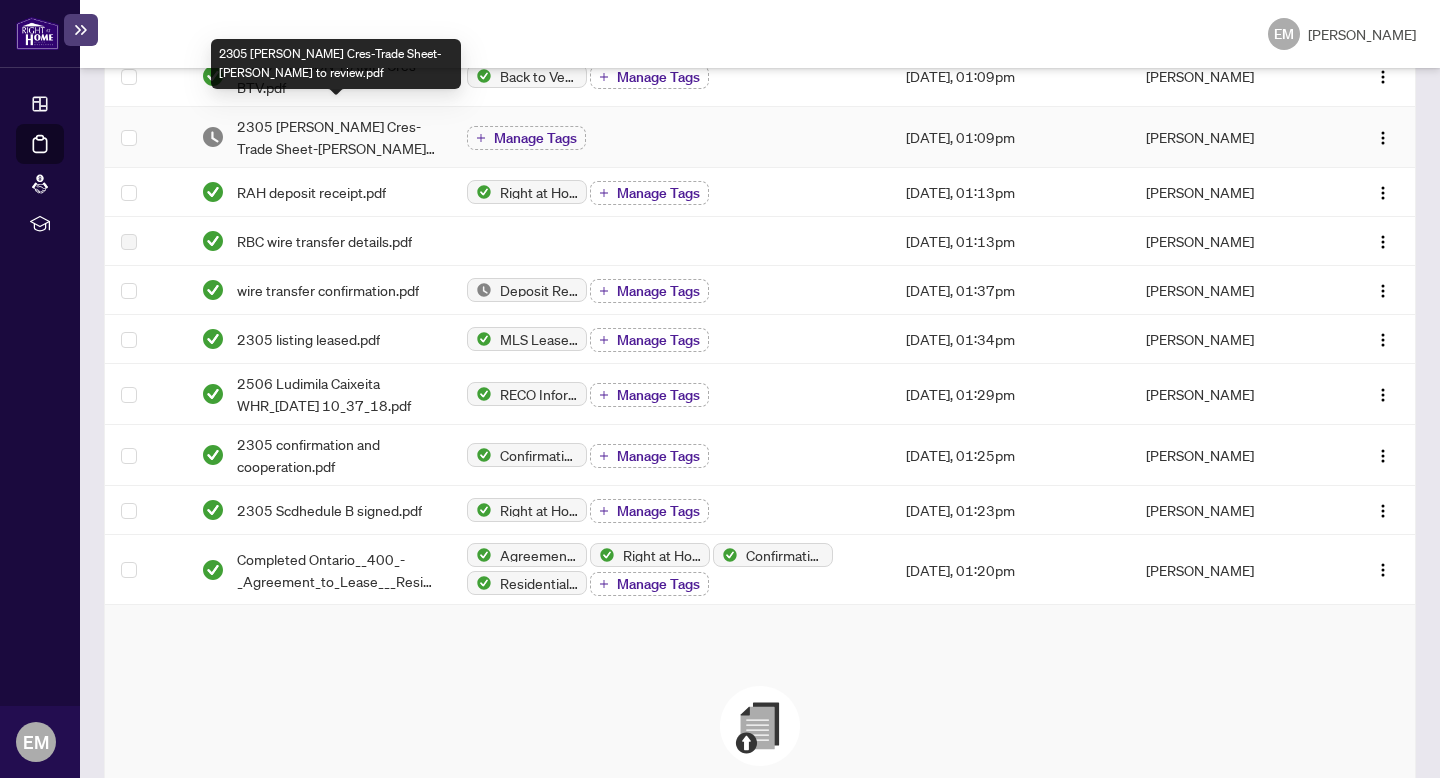 click on "2305 [PERSON_NAME] Cres-Trade Sheet-[PERSON_NAME] to review.pdf" at bounding box center [336, 137] 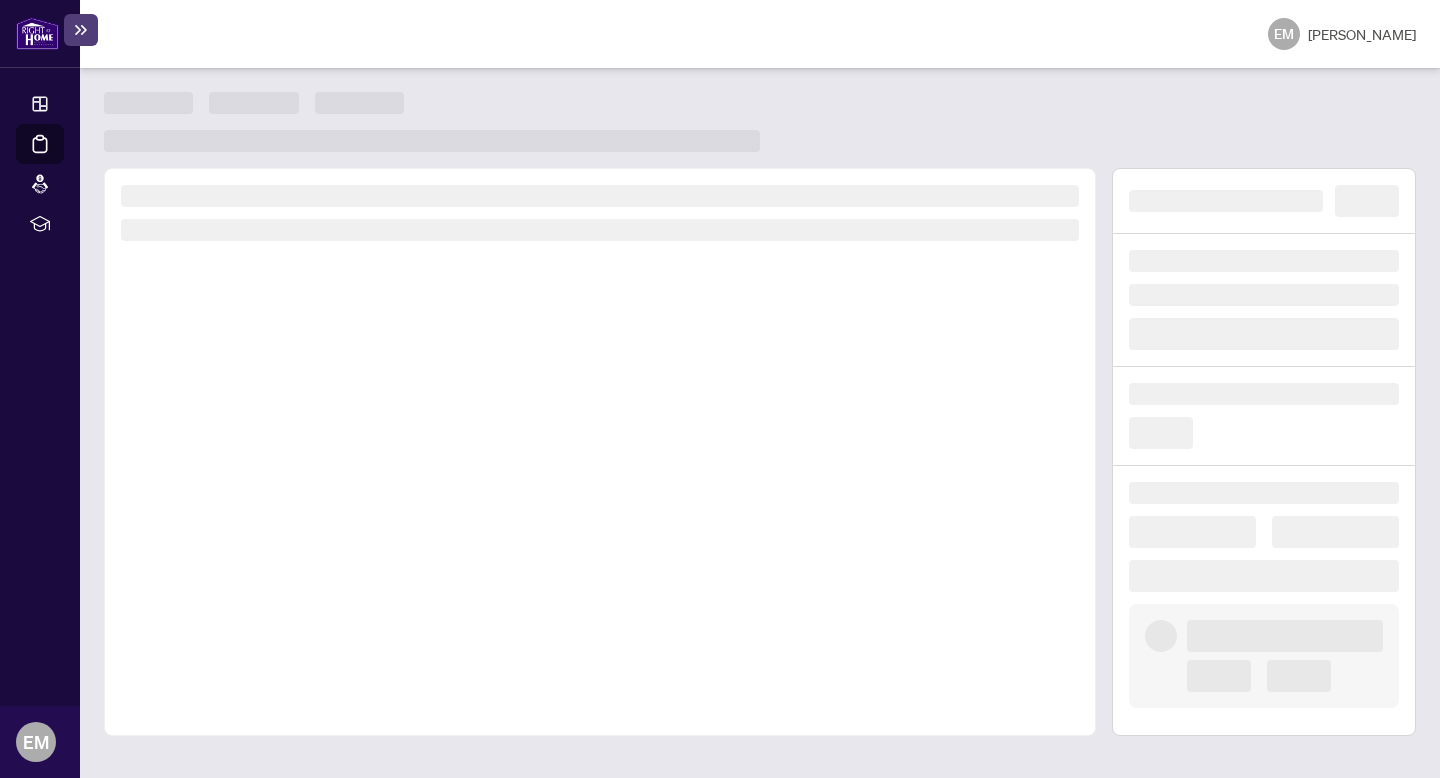scroll, scrollTop: 0, scrollLeft: 0, axis: both 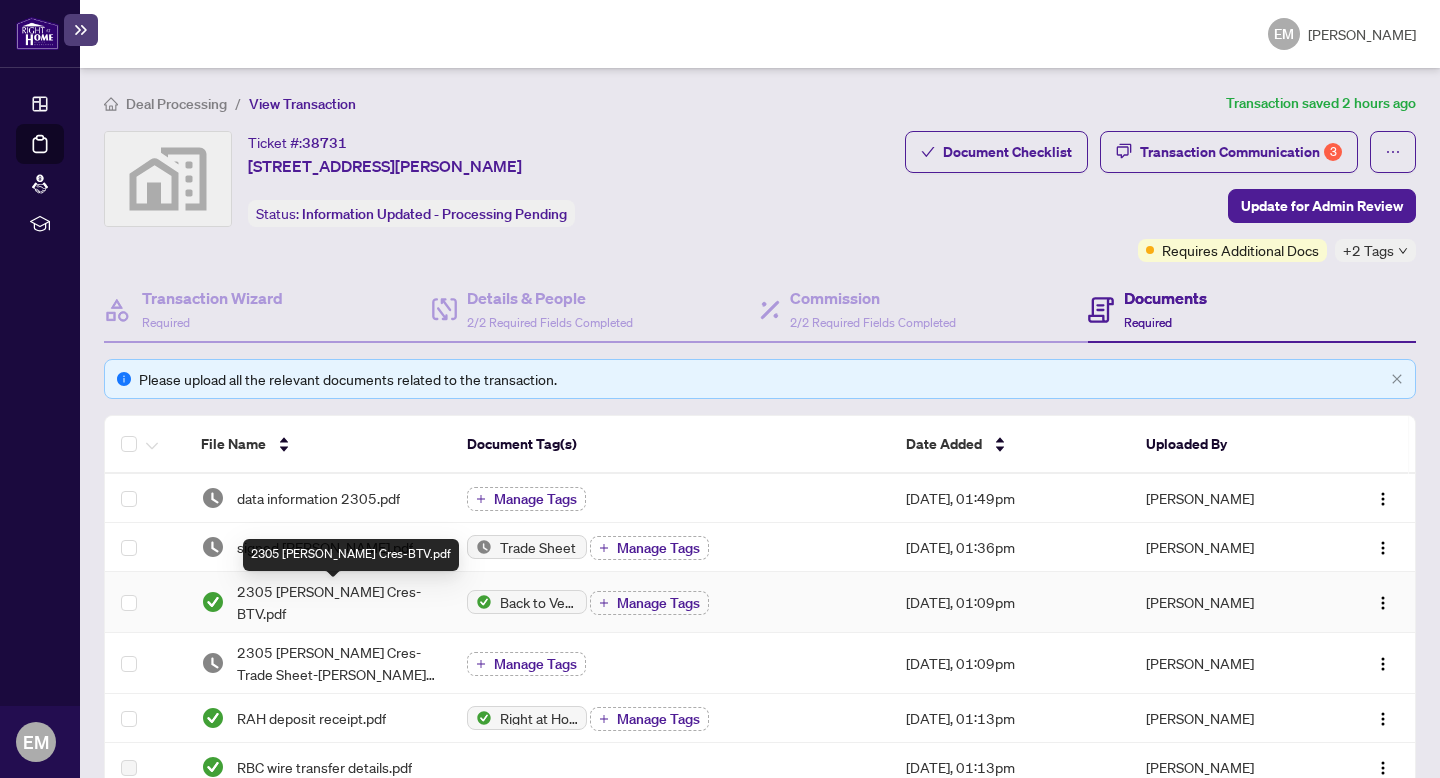 click on "2305 [PERSON_NAME] Cres-BTV.pdf" at bounding box center [336, 602] 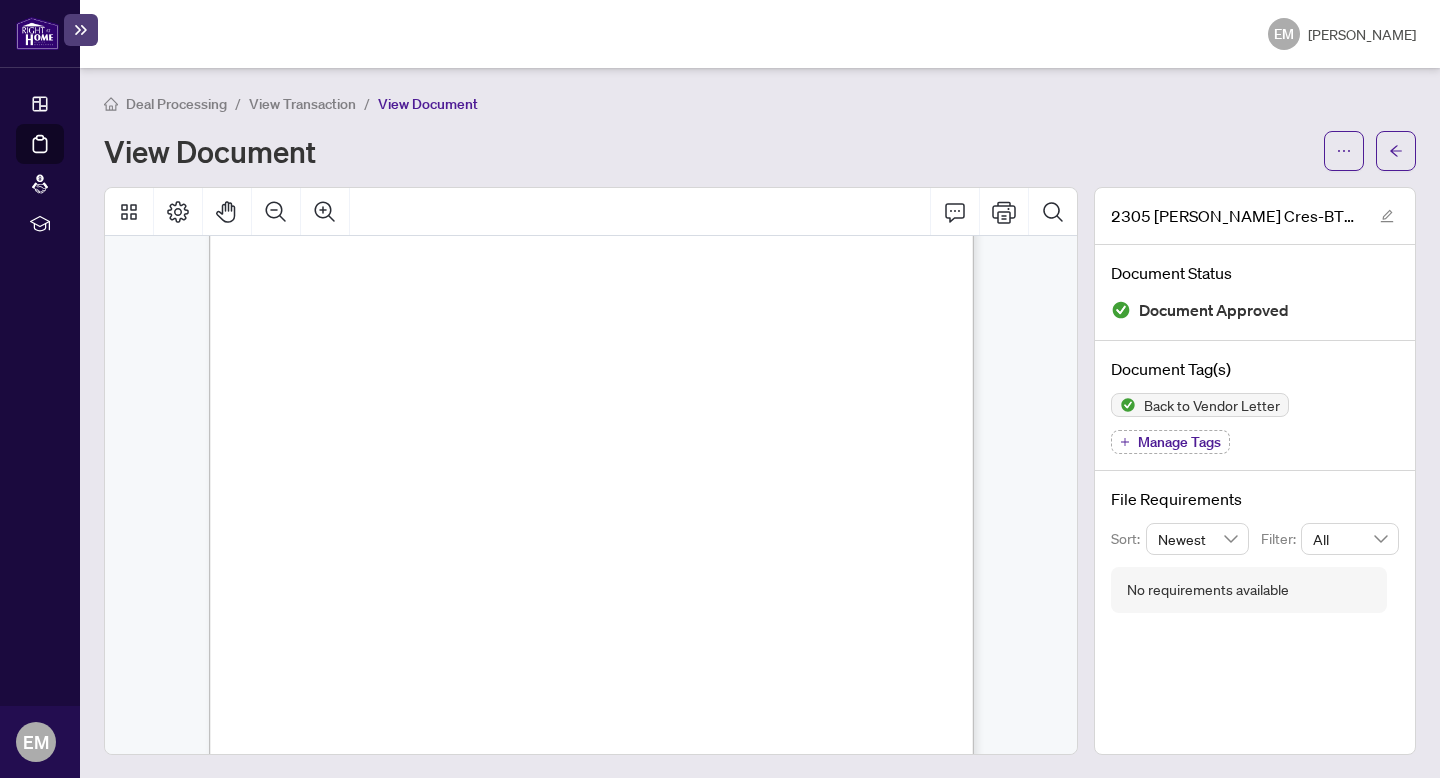 scroll, scrollTop: 0, scrollLeft: 0, axis: both 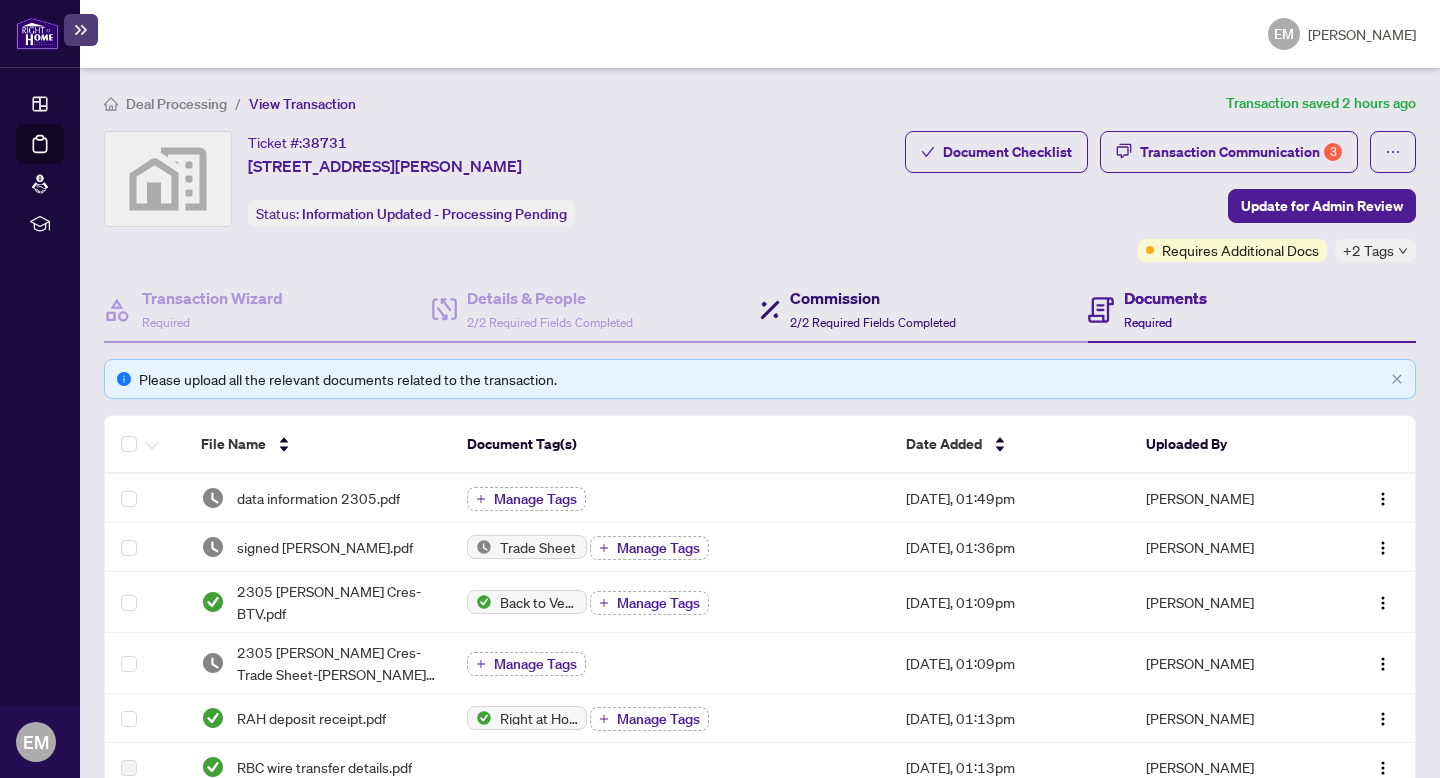 click on "2/2 Required Fields Completed" at bounding box center [873, 322] 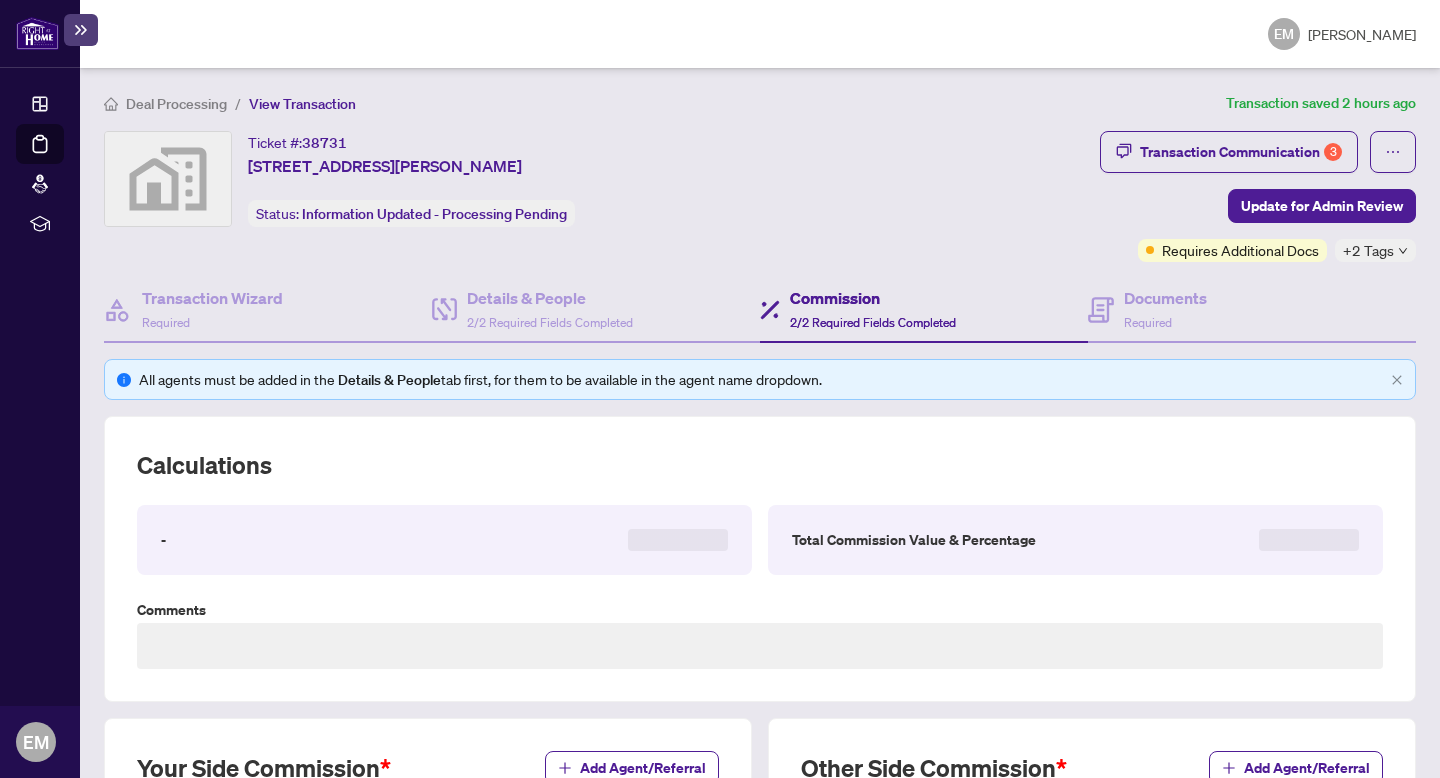 type on "**********" 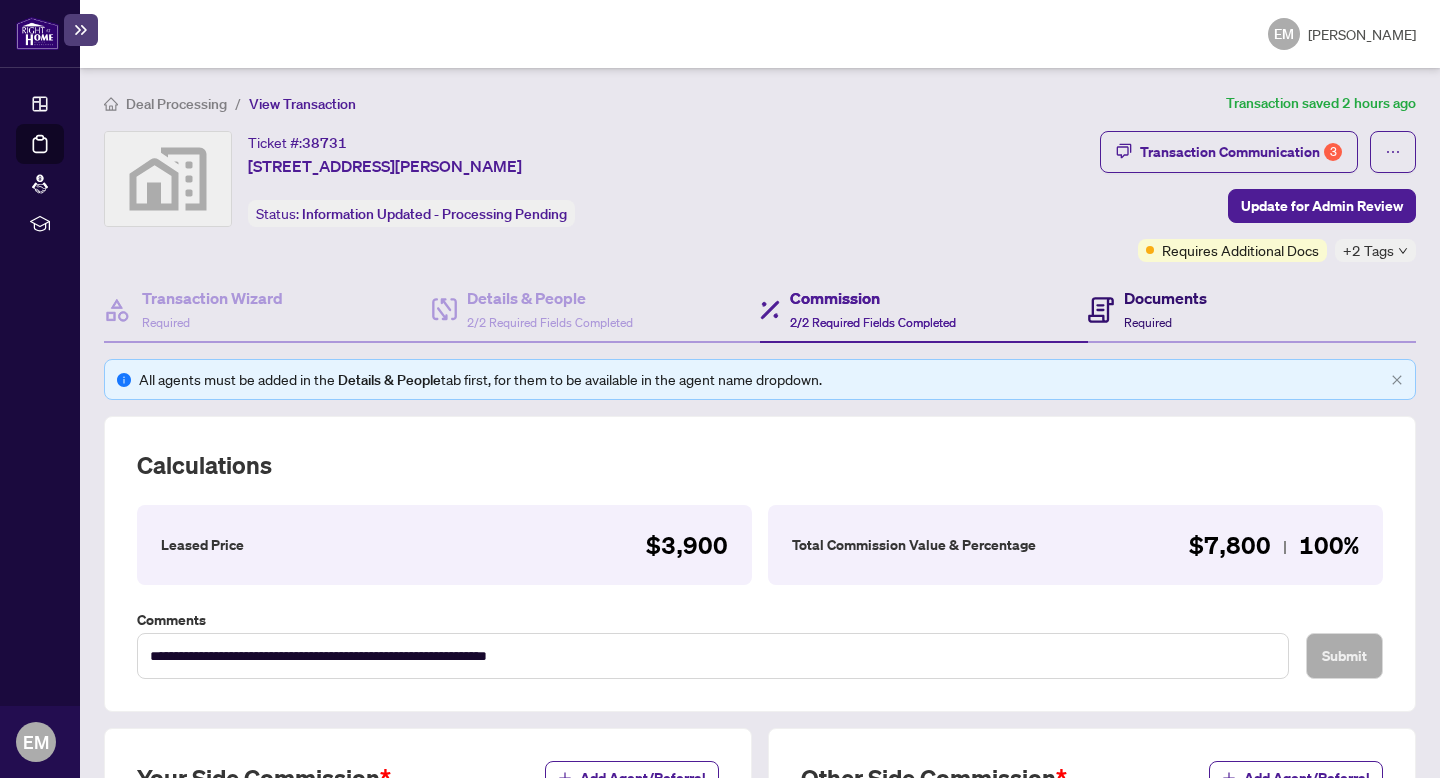 click on "Documents Required" at bounding box center (1147, 309) 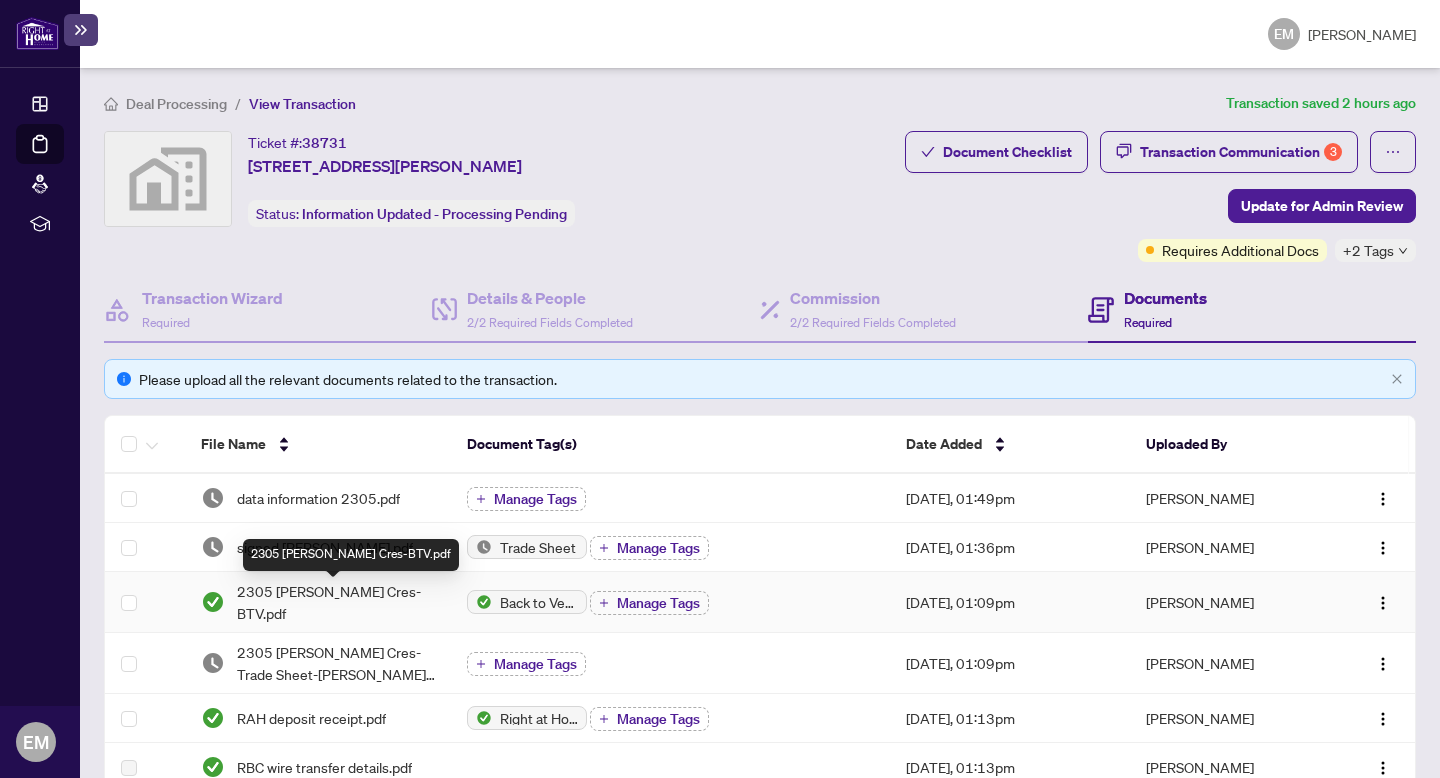 click on "2305 [PERSON_NAME] Cres-BTV.pdf" at bounding box center (336, 602) 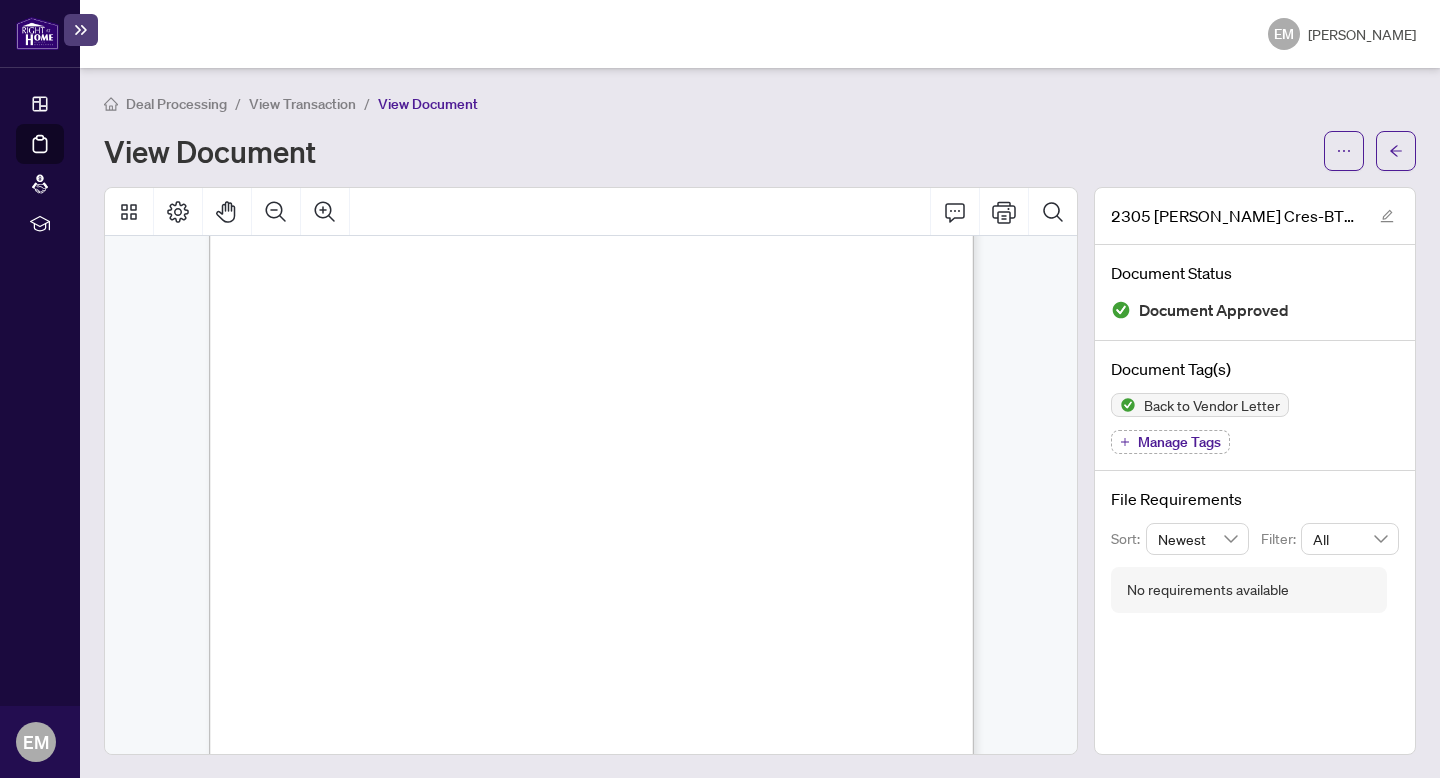 scroll, scrollTop: 220, scrollLeft: 0, axis: vertical 